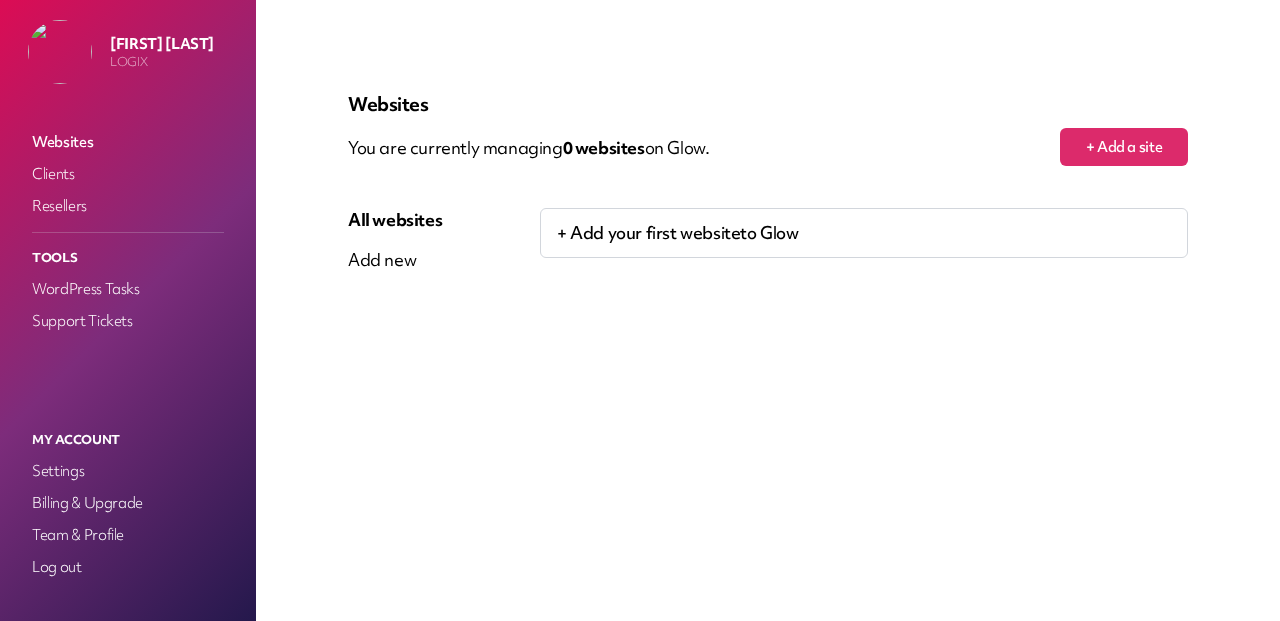 scroll, scrollTop: 0, scrollLeft: 0, axis: both 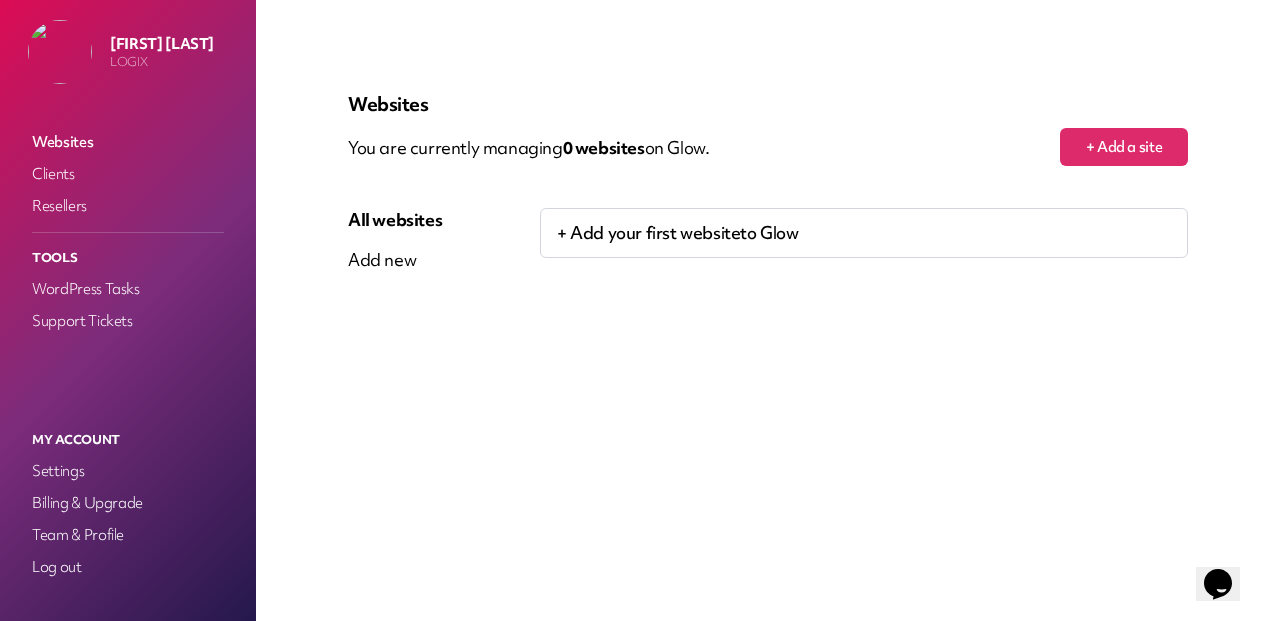 click on "+ Add a site" at bounding box center [1124, 147] 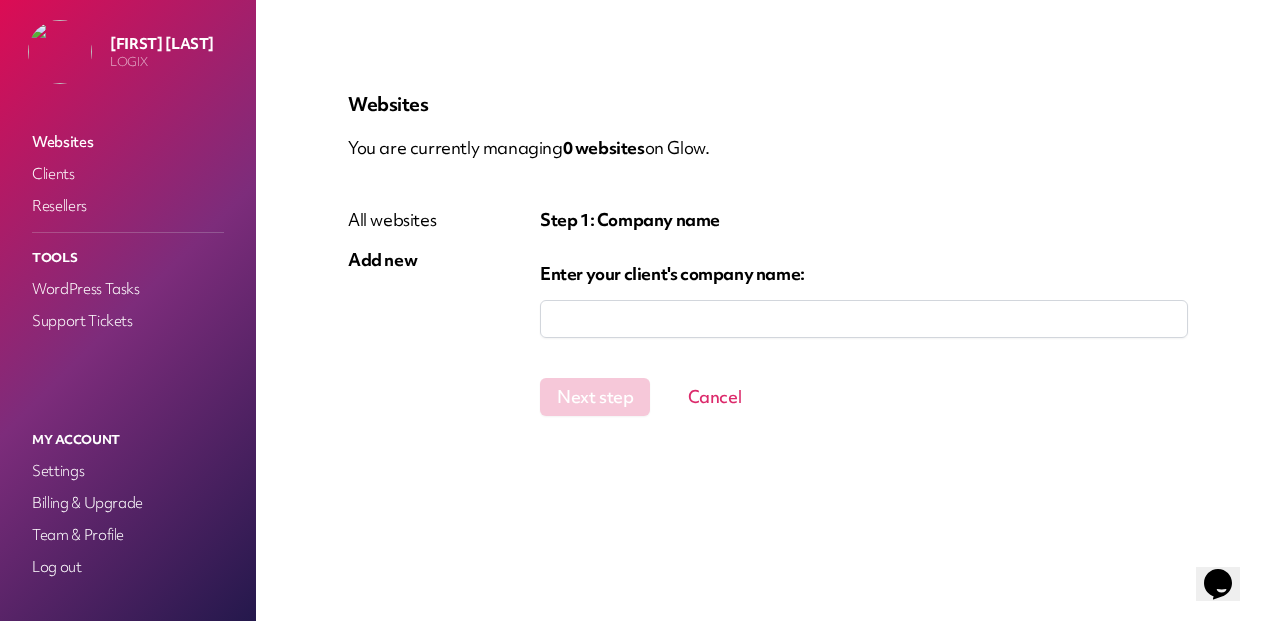 click at bounding box center [864, 319] 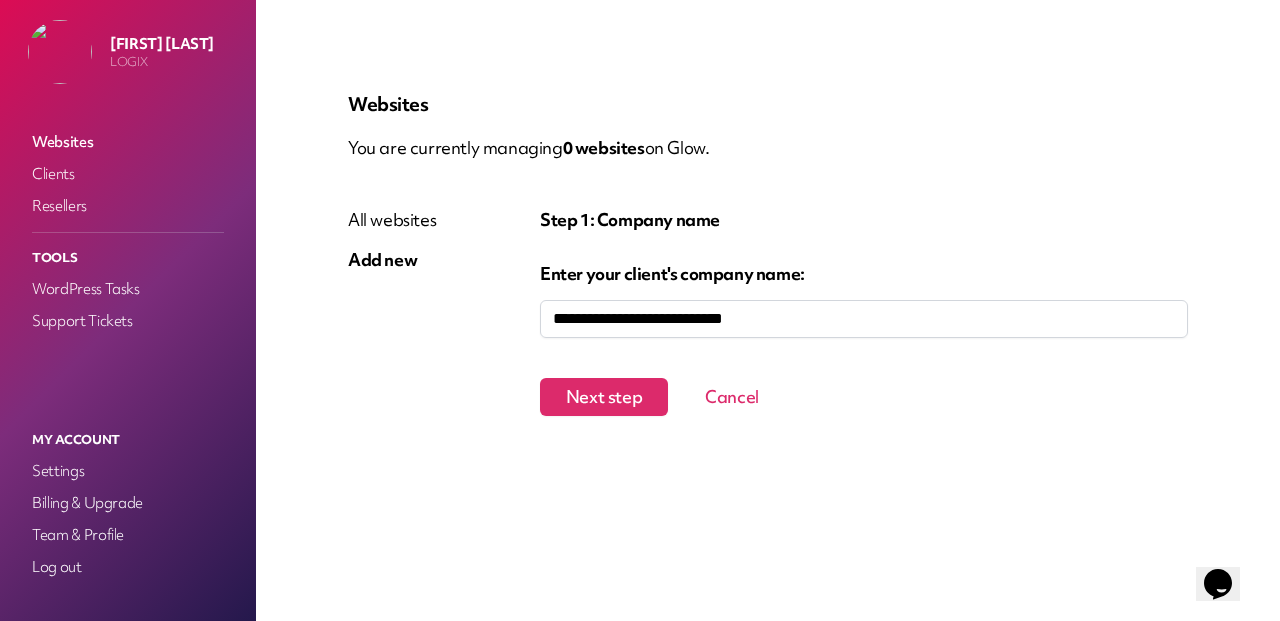 click at bounding box center (864, 319) 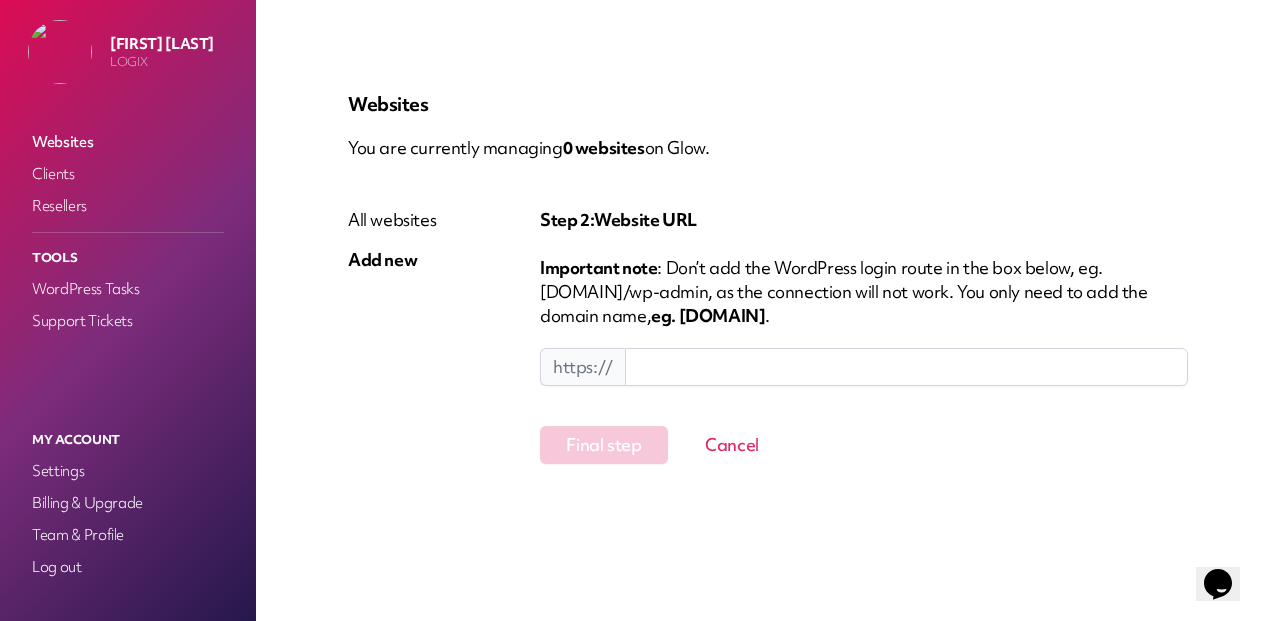 click at bounding box center [906, 367] 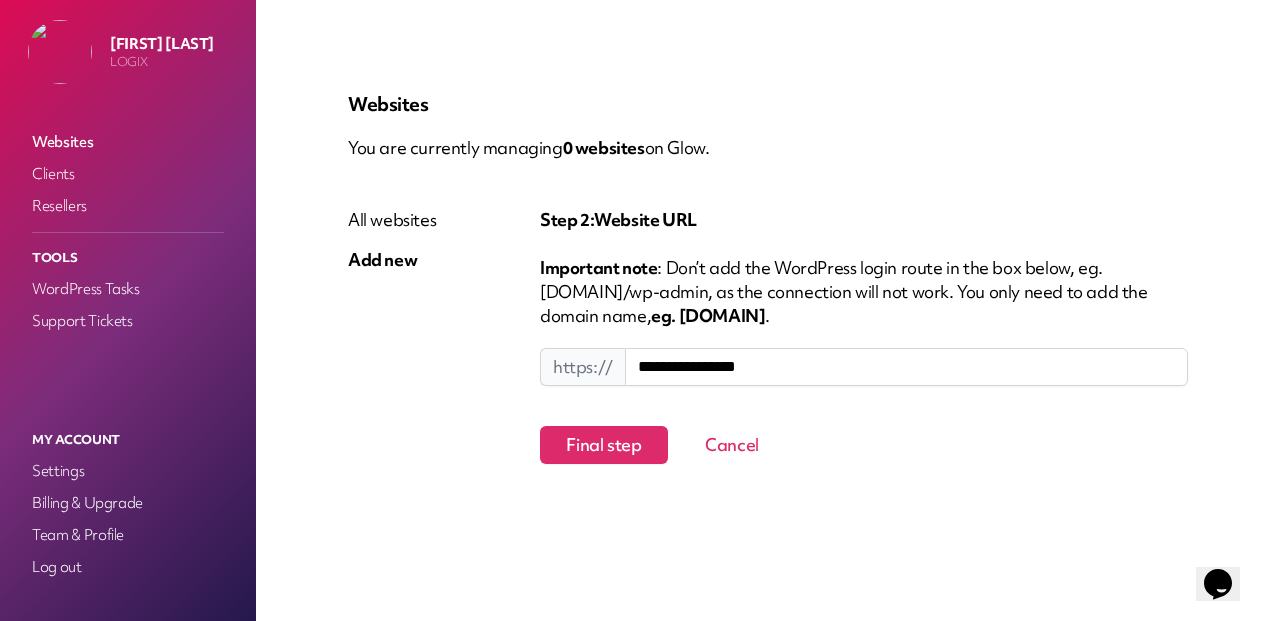 type on "**********" 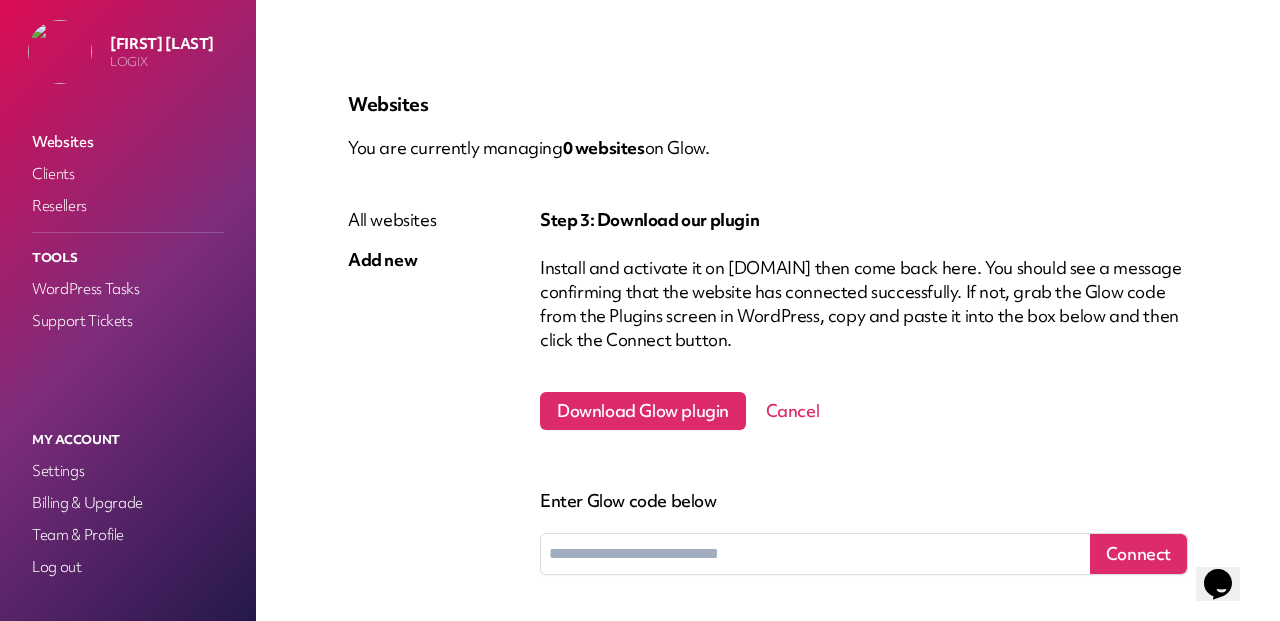 scroll, scrollTop: 4, scrollLeft: 0, axis: vertical 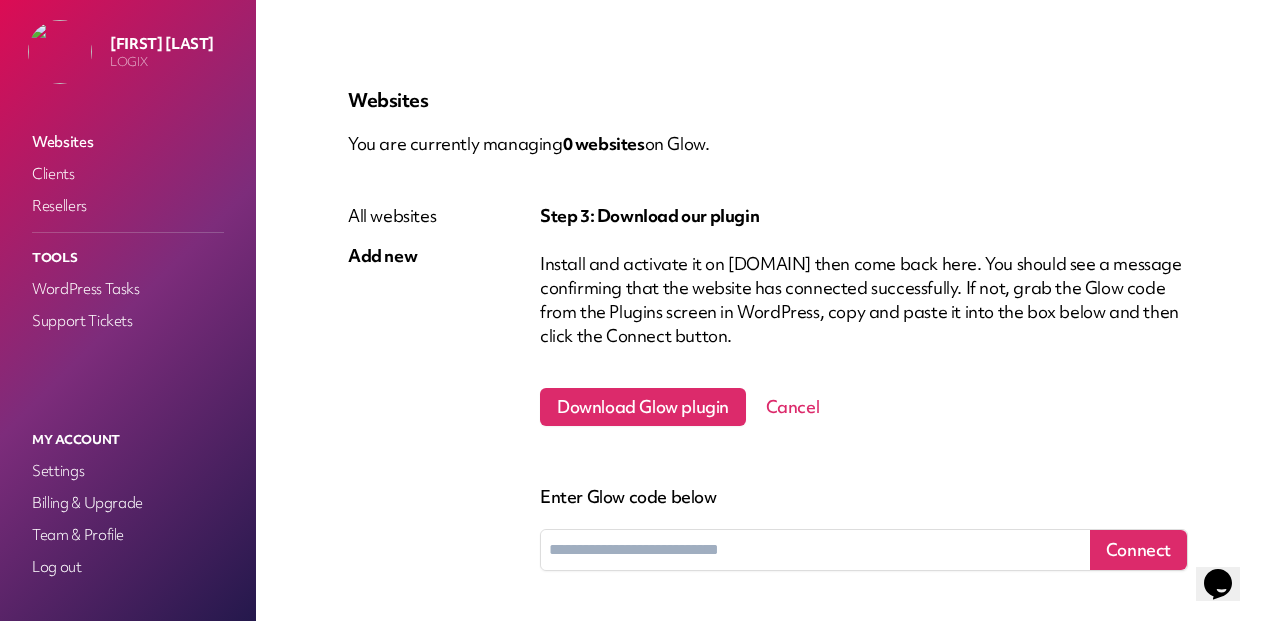 click on "Download Glow plugin" at bounding box center (643, 407) 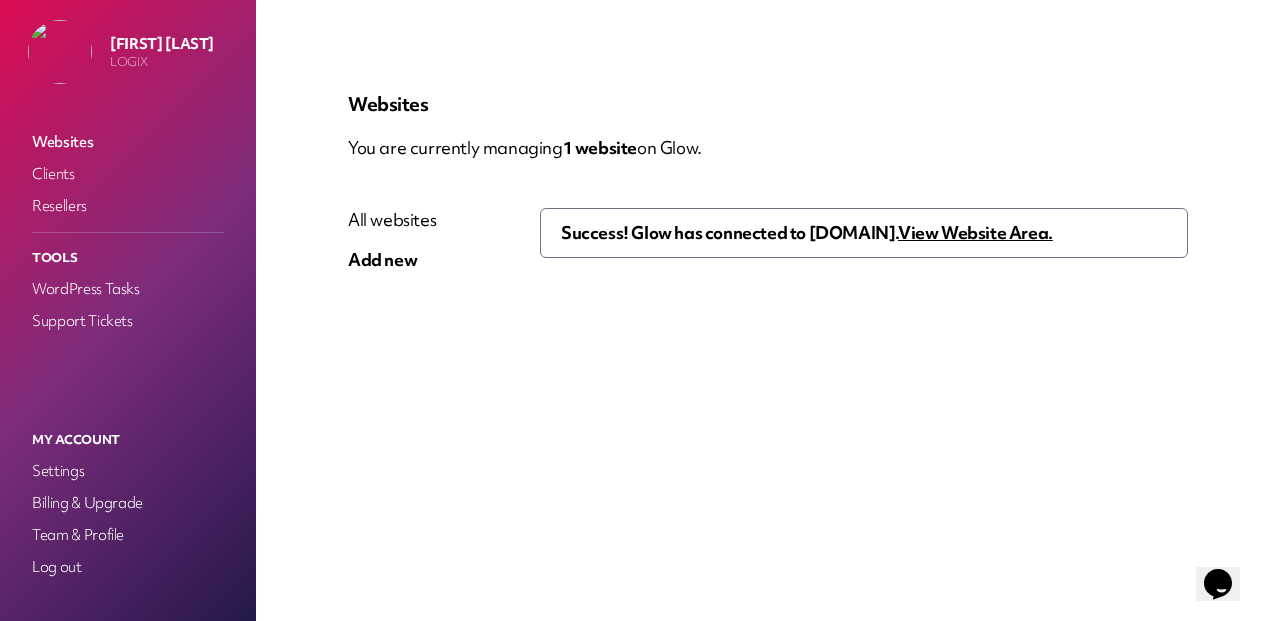 click on "View Website Area." at bounding box center (975, 232) 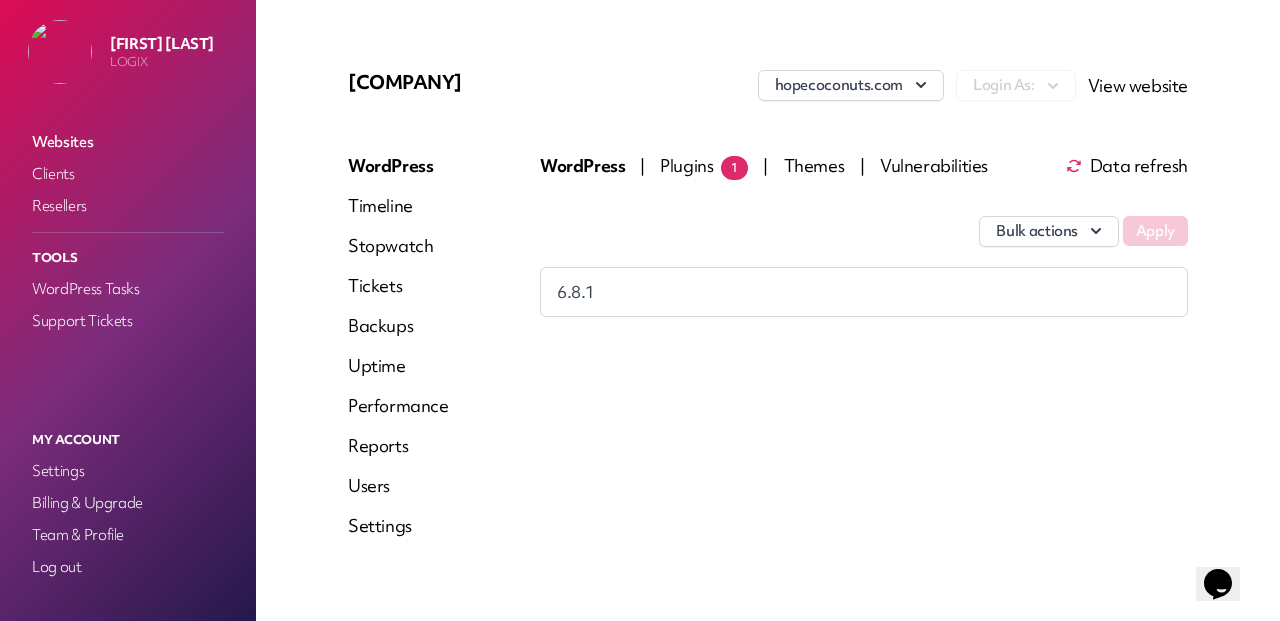 scroll, scrollTop: 47, scrollLeft: 0, axis: vertical 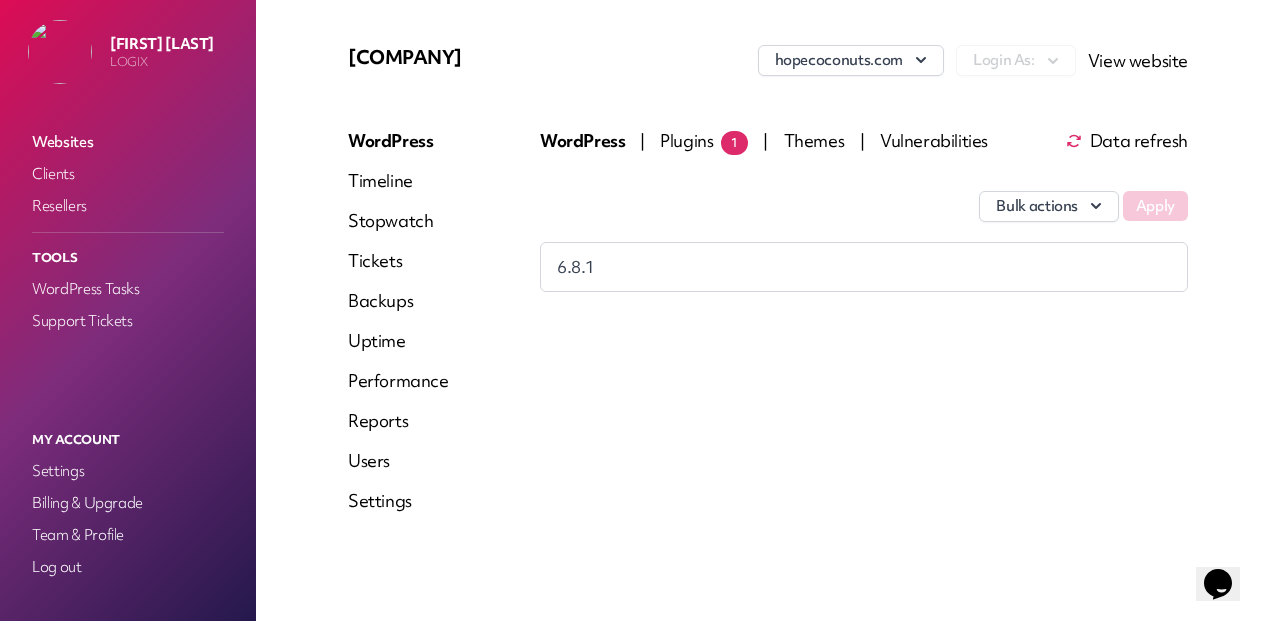 click on "Bulk actions
Apply" at bounding box center (864, 196) 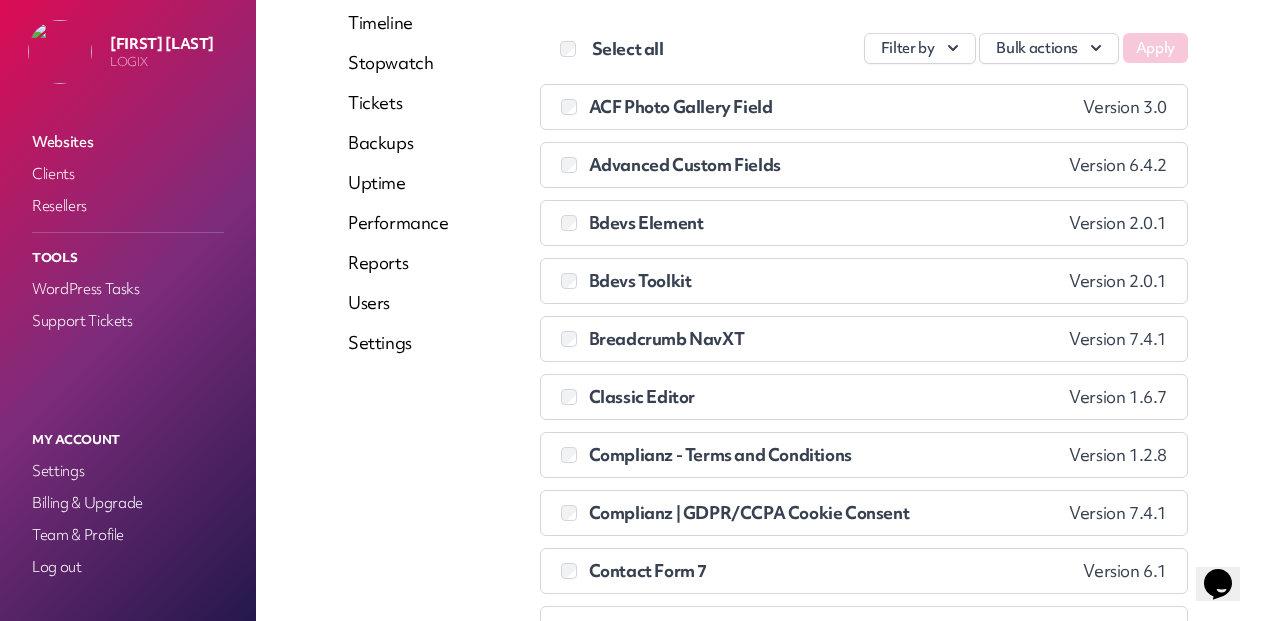 scroll, scrollTop: 0, scrollLeft: 0, axis: both 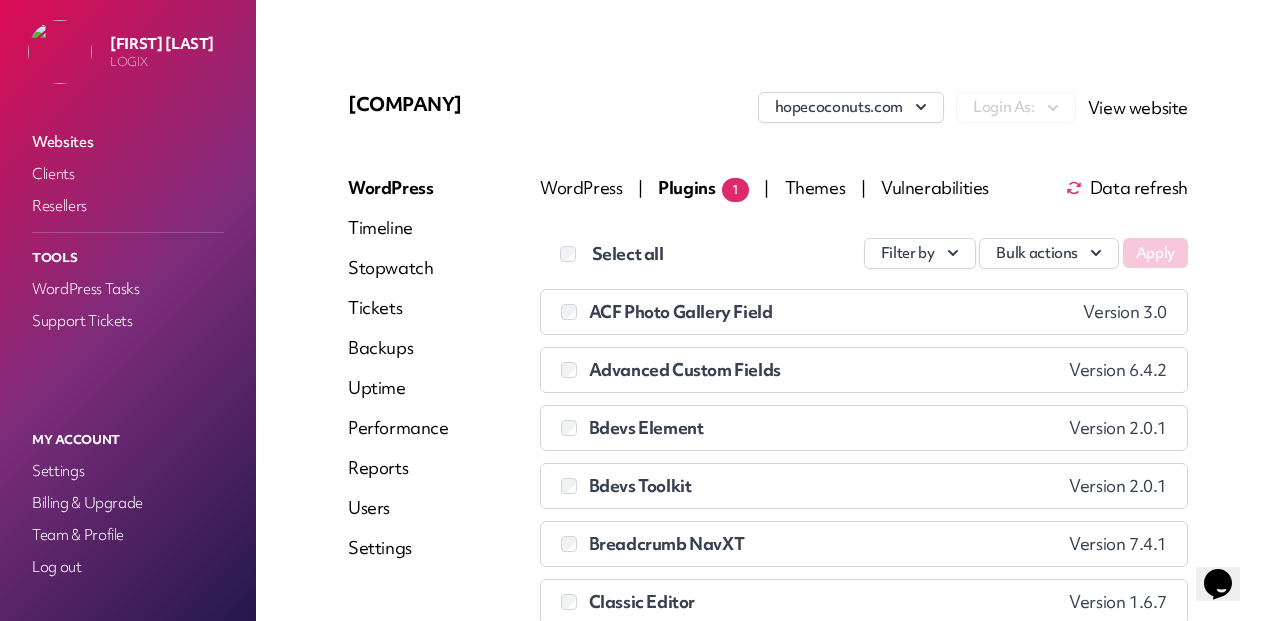 click on "Themes" at bounding box center [817, 187] 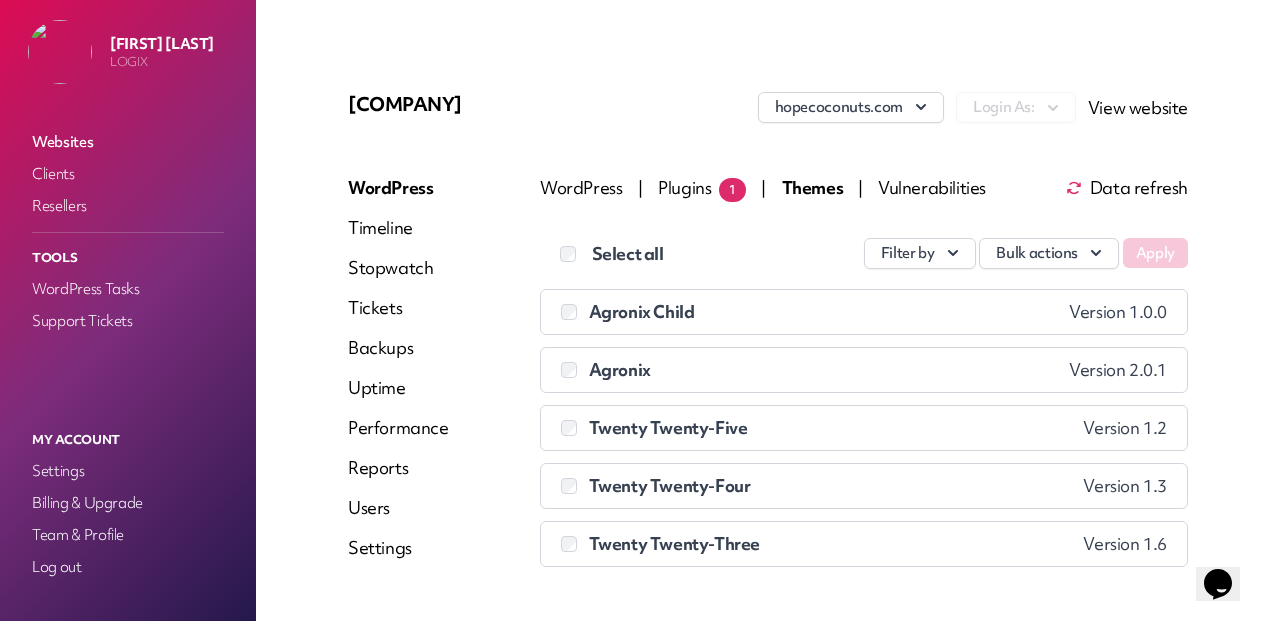 click on "Vulnerabilities" at bounding box center (932, 187) 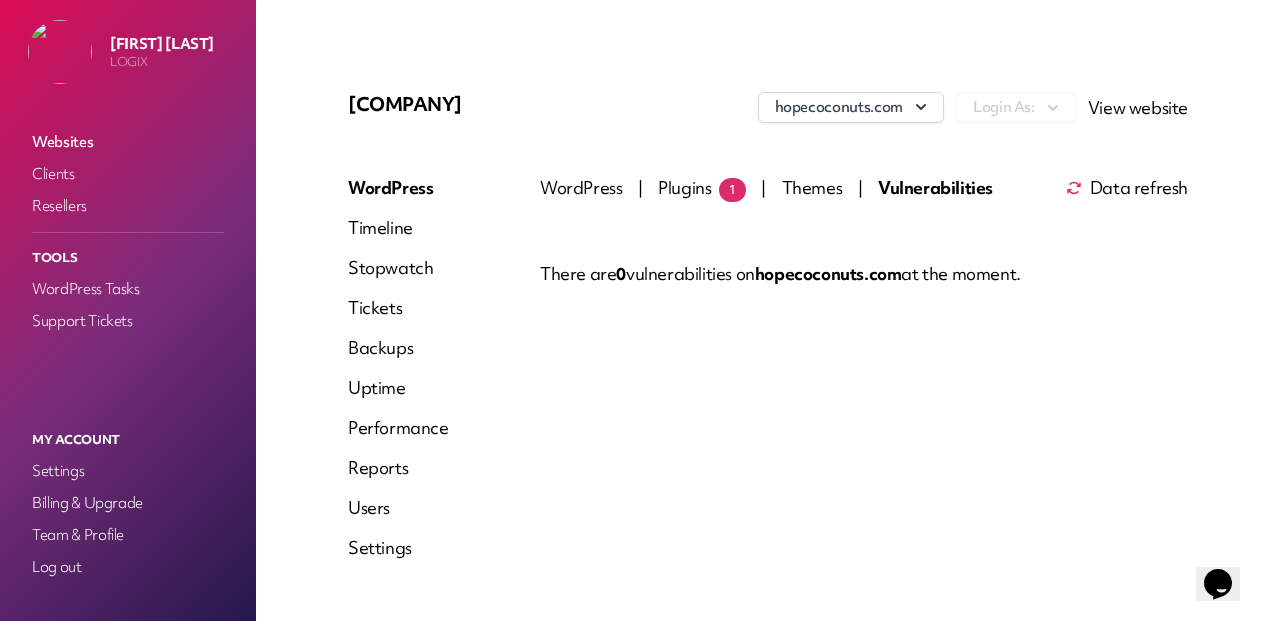 click on "Websites" at bounding box center (128, 142) 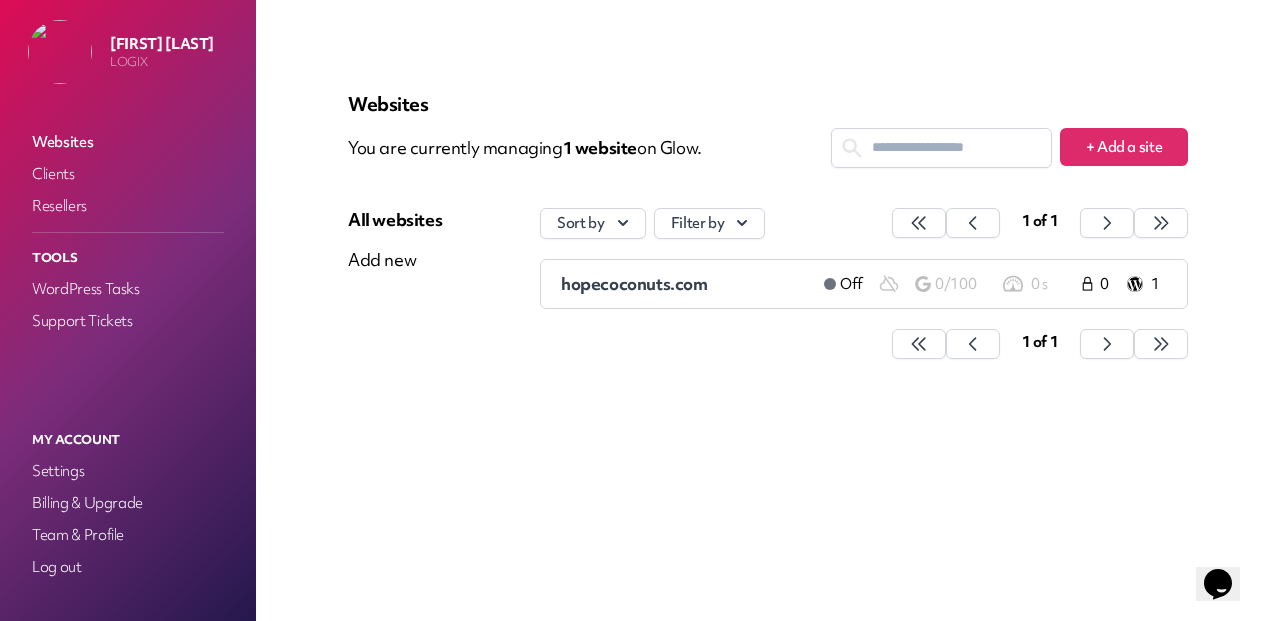 click at bounding box center [623, 223] 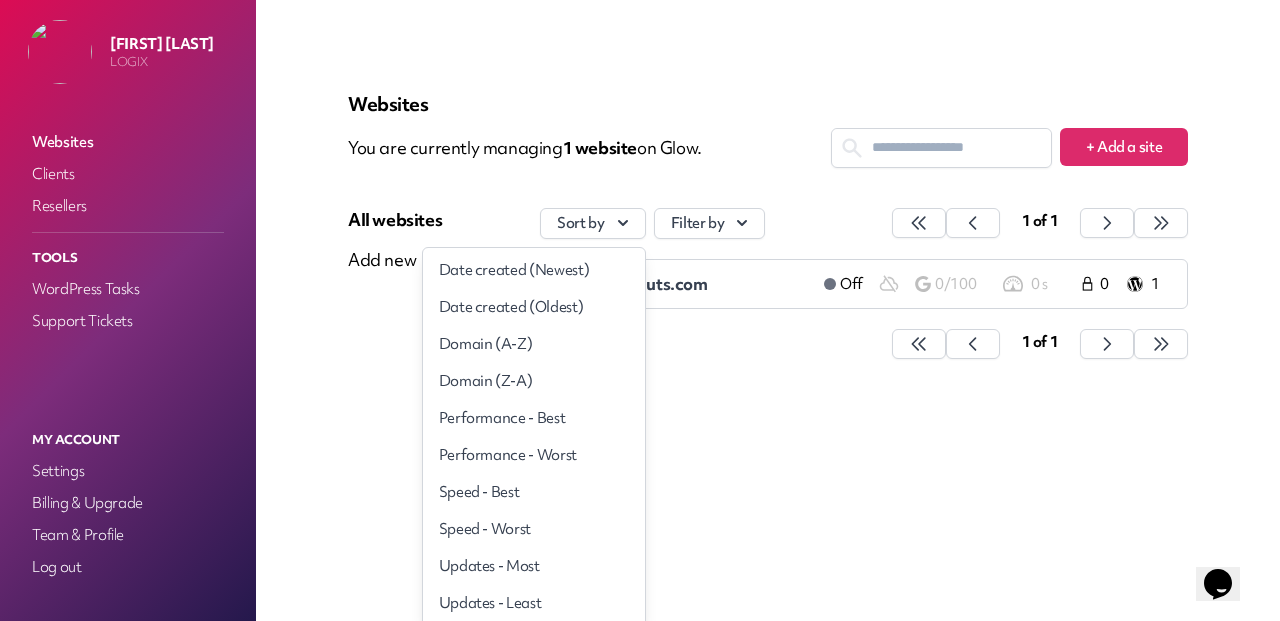 click at bounding box center (623, 223) 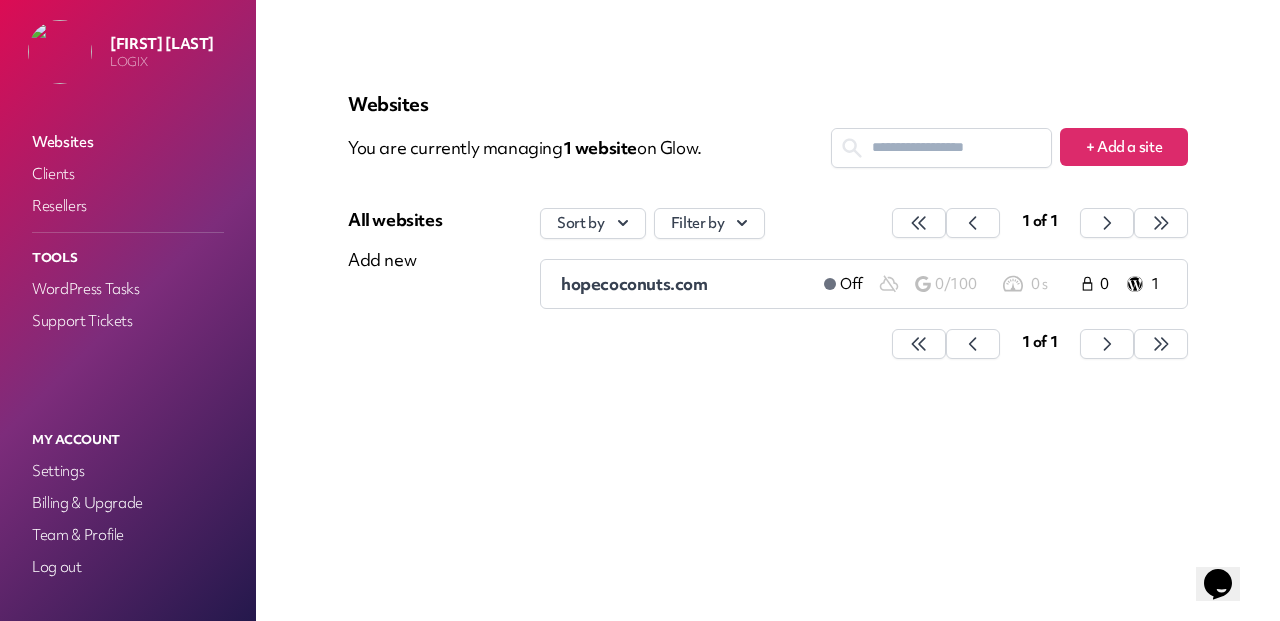 click on "hopecoconuts.com" at bounding box center [634, 283] 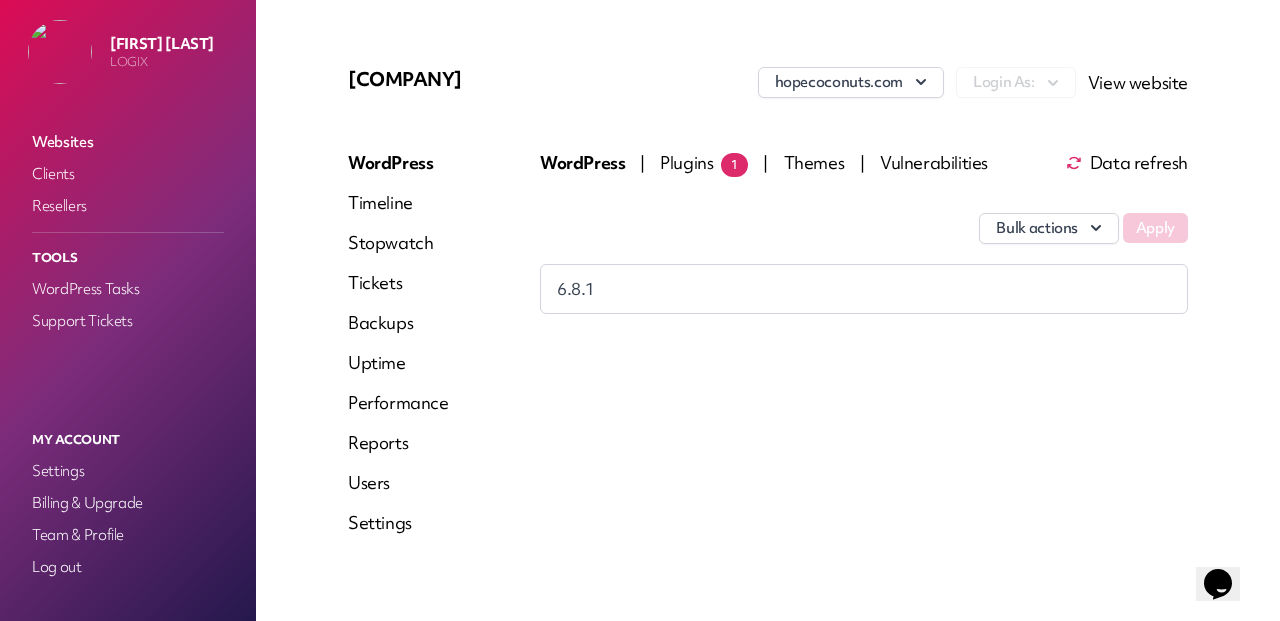 scroll, scrollTop: 29, scrollLeft: 0, axis: vertical 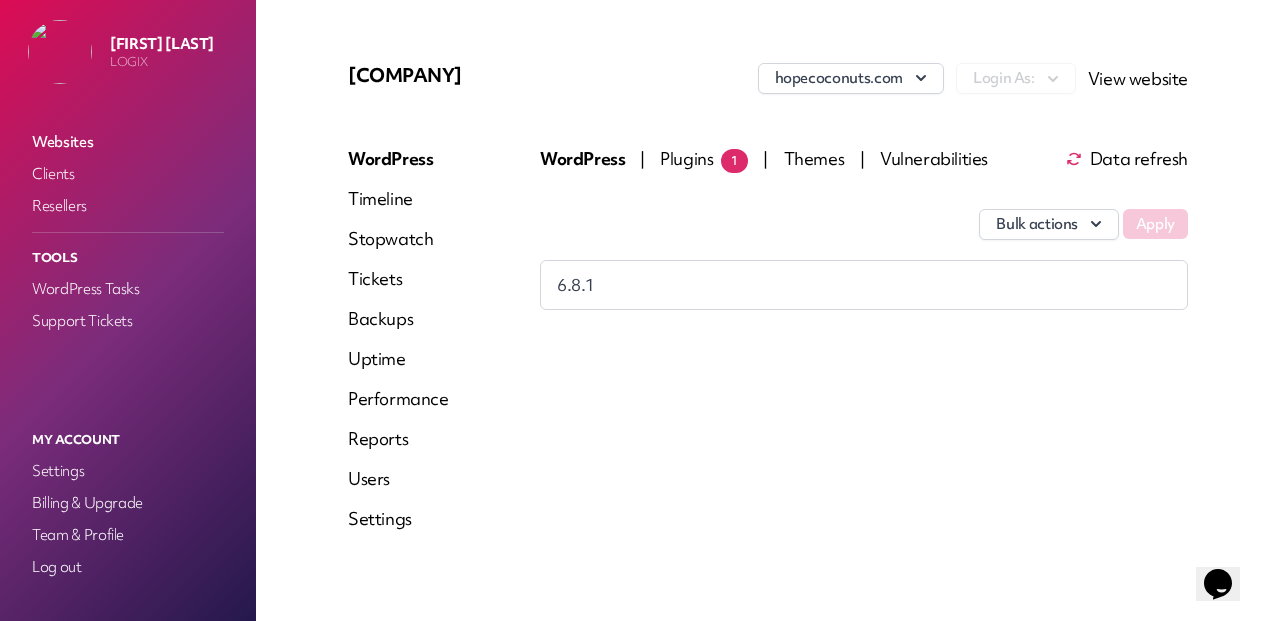 click on "Bulk actions
Apply" at bounding box center [864, 214] 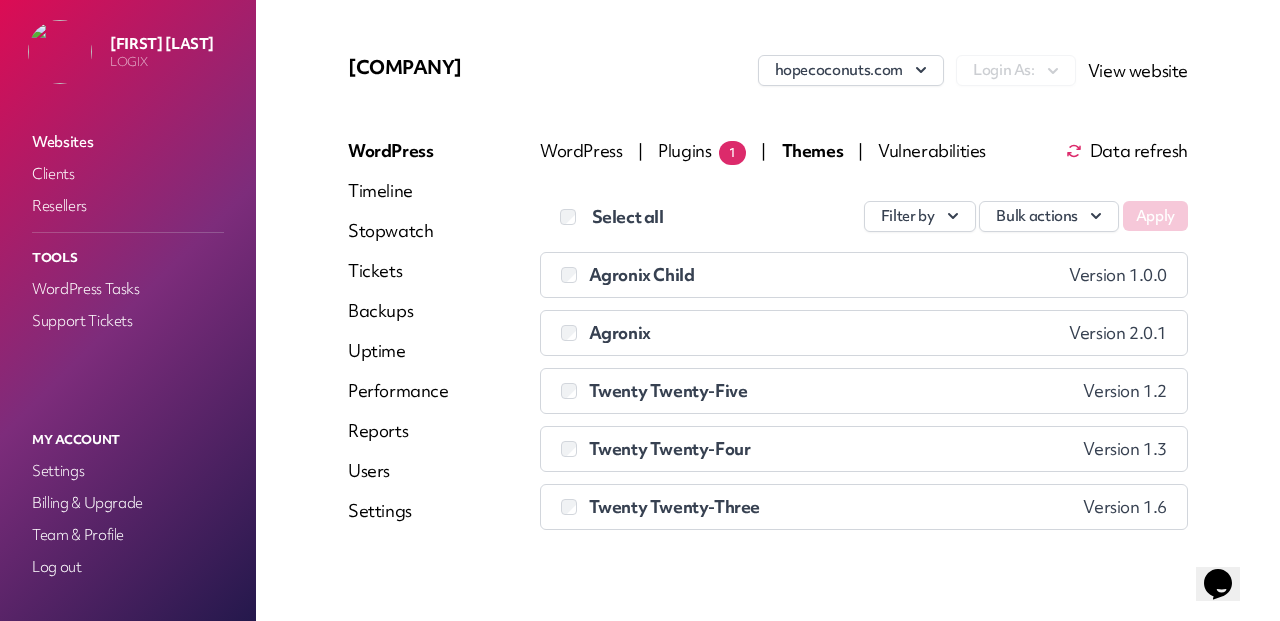 scroll, scrollTop: 48, scrollLeft: 0, axis: vertical 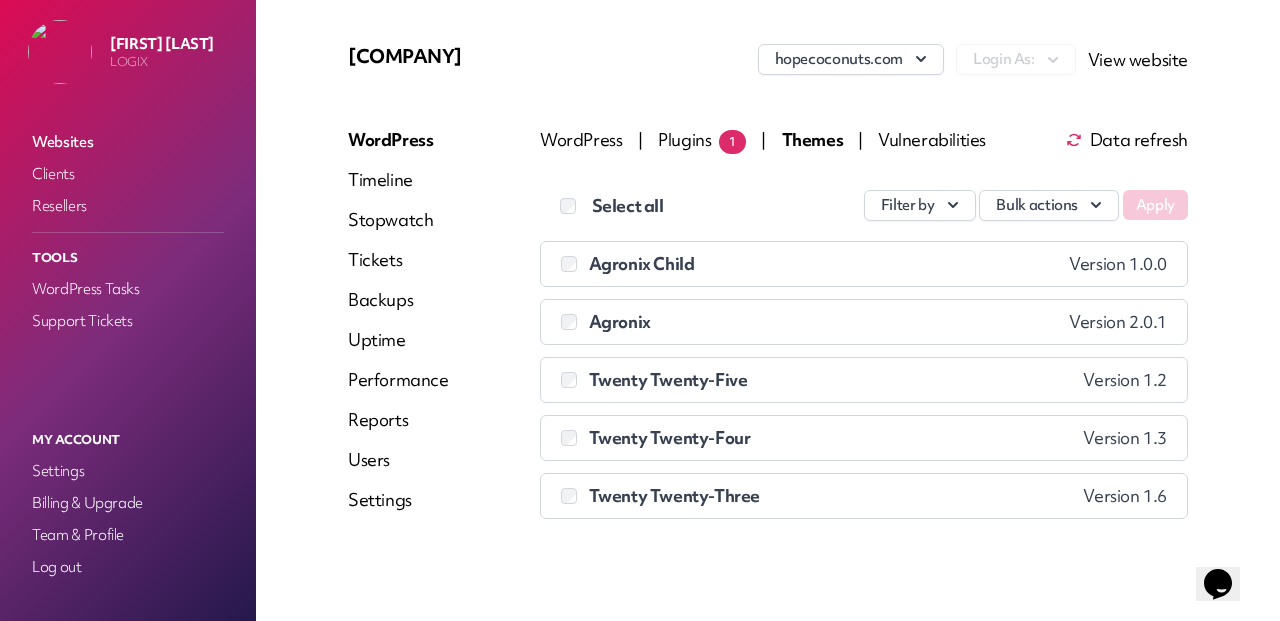 click at bounding box center [573, 263] 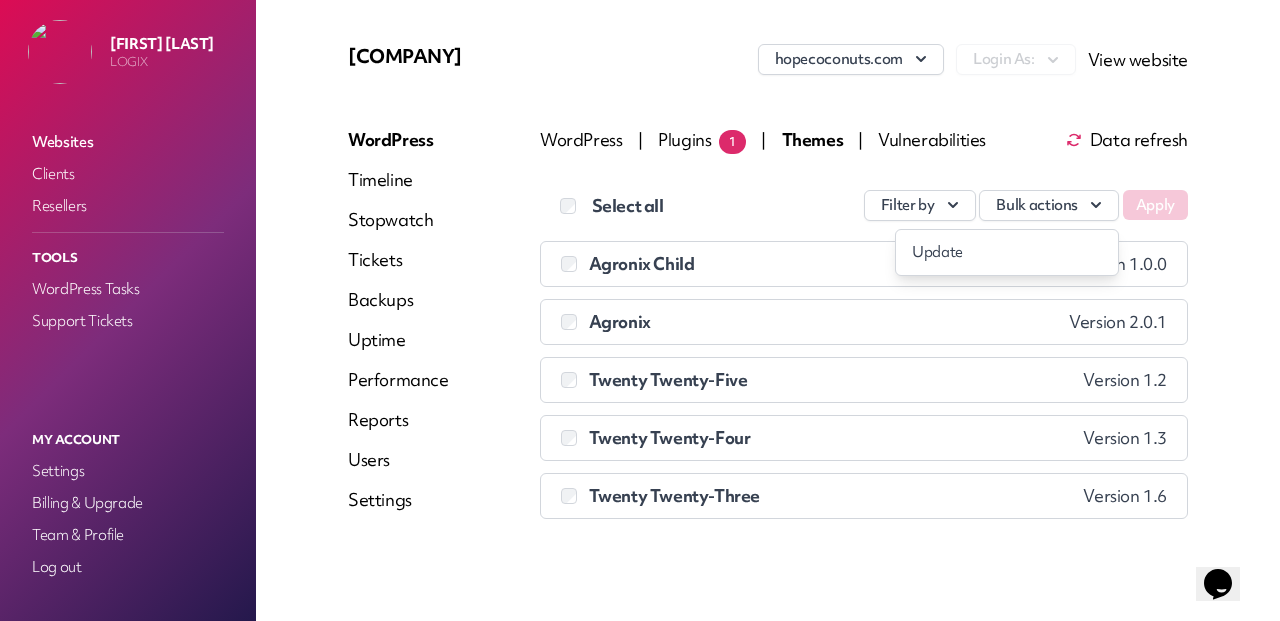 click on "Select all
Filter by
Bulk actions      Update
Apply
Agronix Child
Version 1.0.0
Agronix
Version 2.0.1
Twenty Twenty-Five
Version 1.2
Twenty Twenty-Four
Version 1.3" at bounding box center [864, 342] 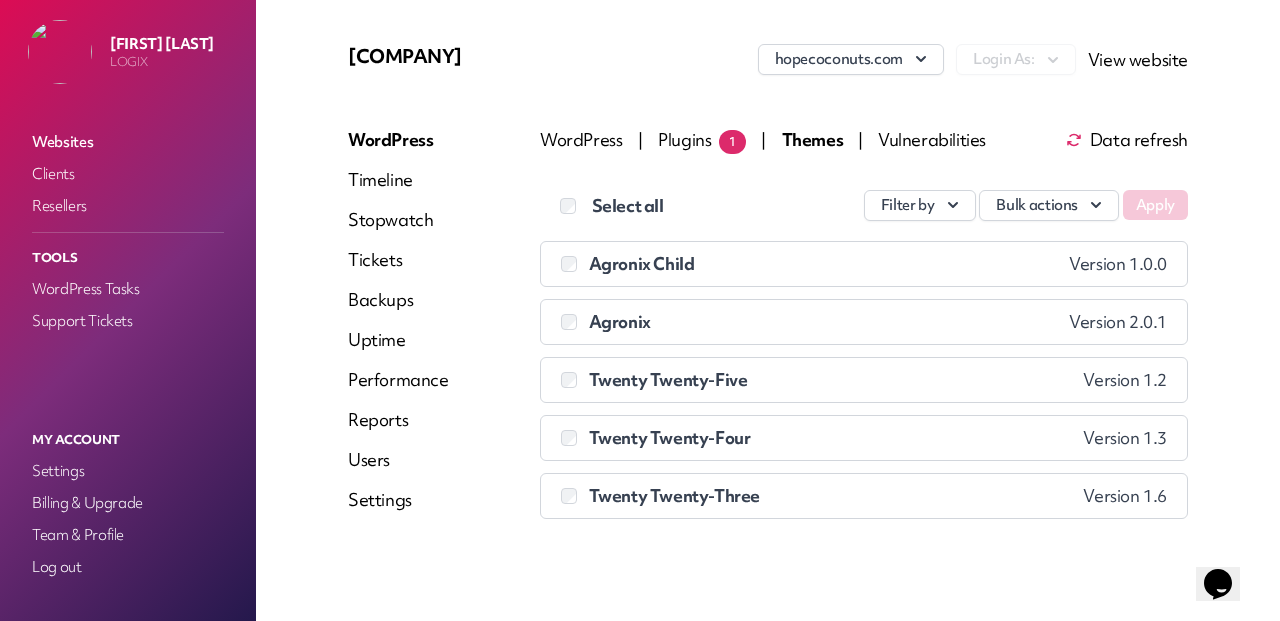 click on "Bulk actions" at bounding box center [1049, 205] 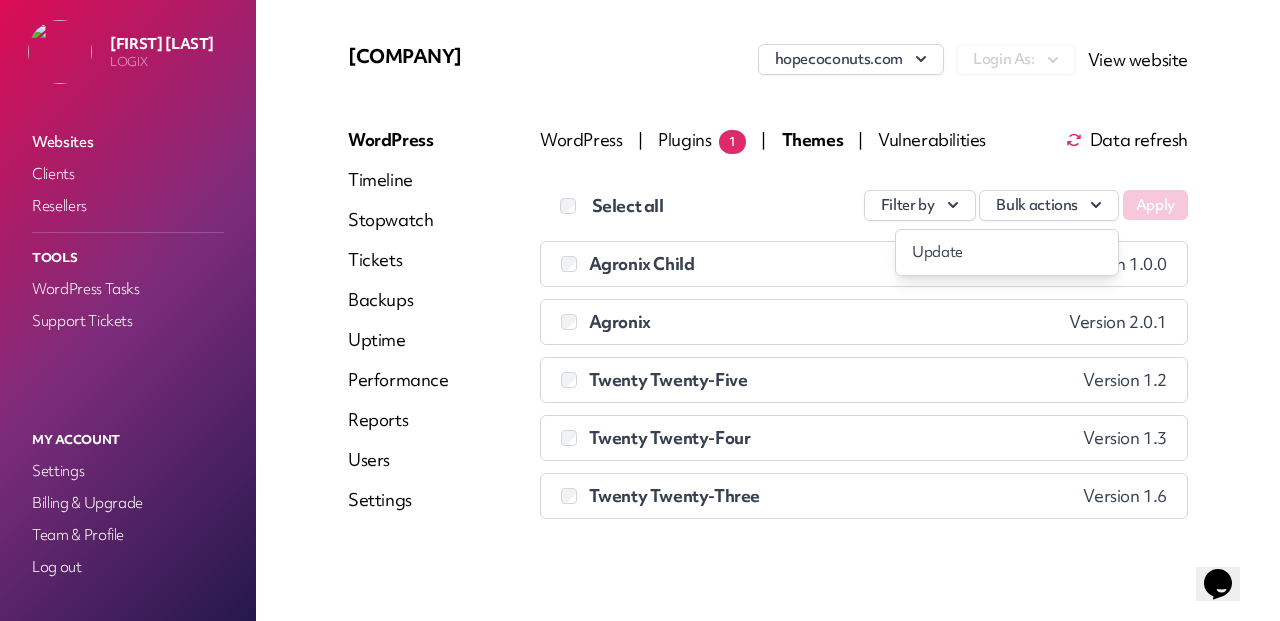 click on "WordPress
|
Plugins
1
|
Themes
|
Vulnerabilities
Data refresh
Select all
Filter by
Bulk actions      Update
Apply
Agronix Child
Version 1.0.0" at bounding box center [768, 287] 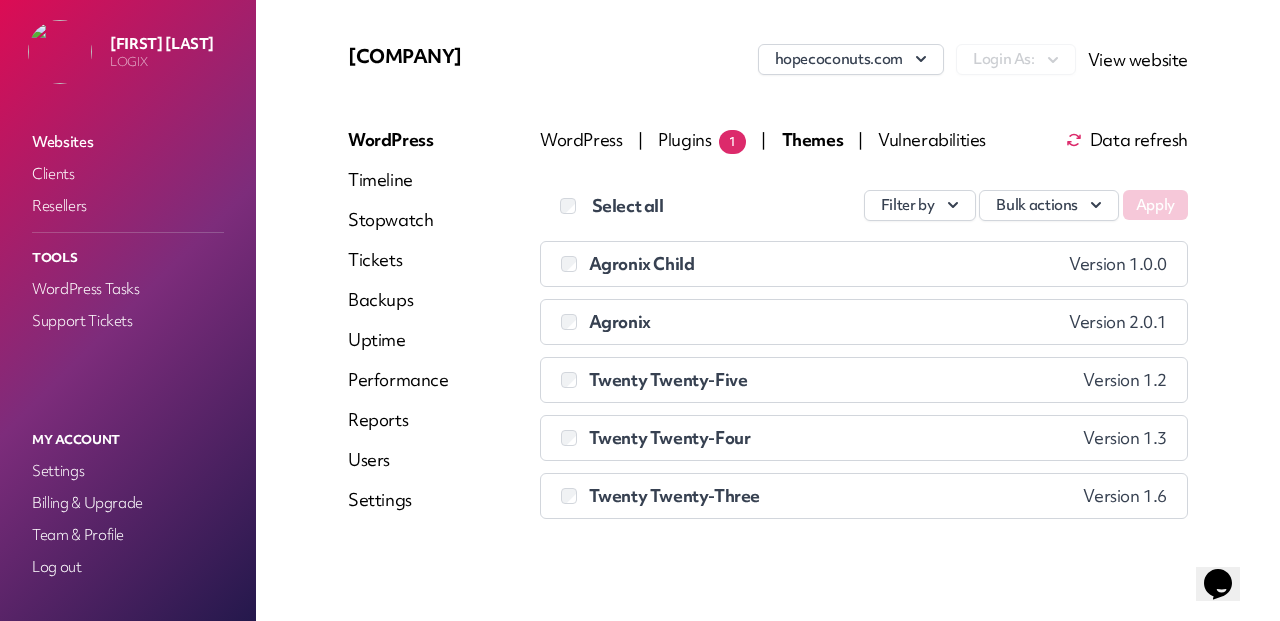 click on "Twenty Twenty-Five" at bounding box center (642, 263) 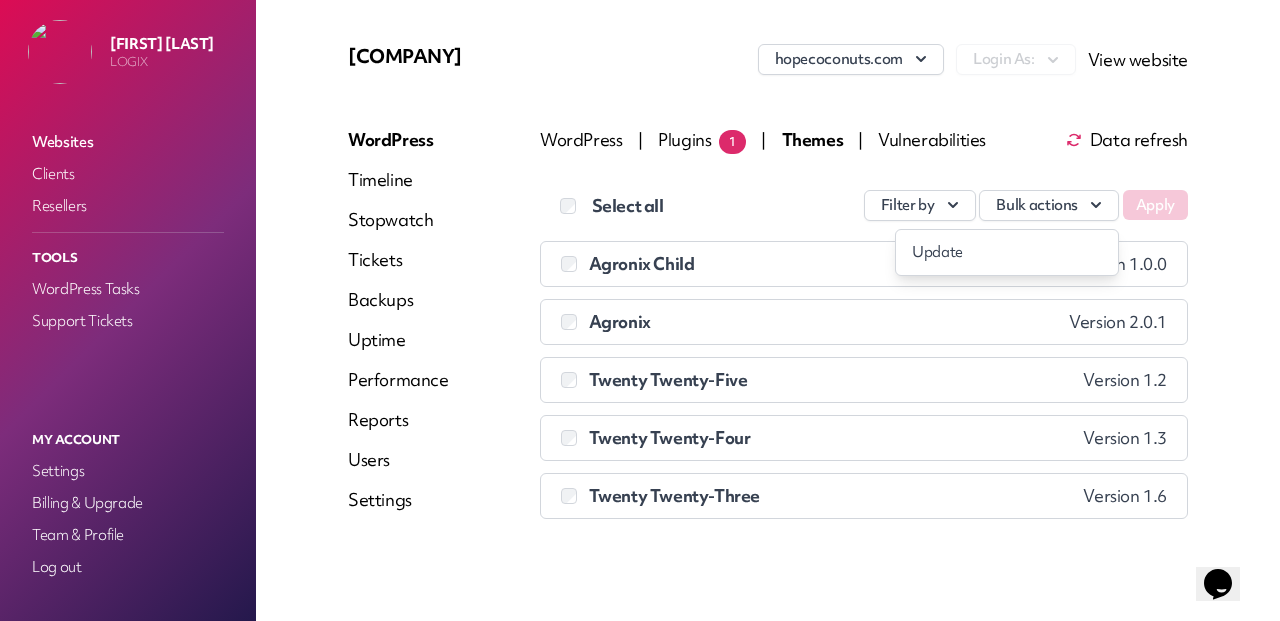 click on "Bulk actions" at bounding box center [1049, 205] 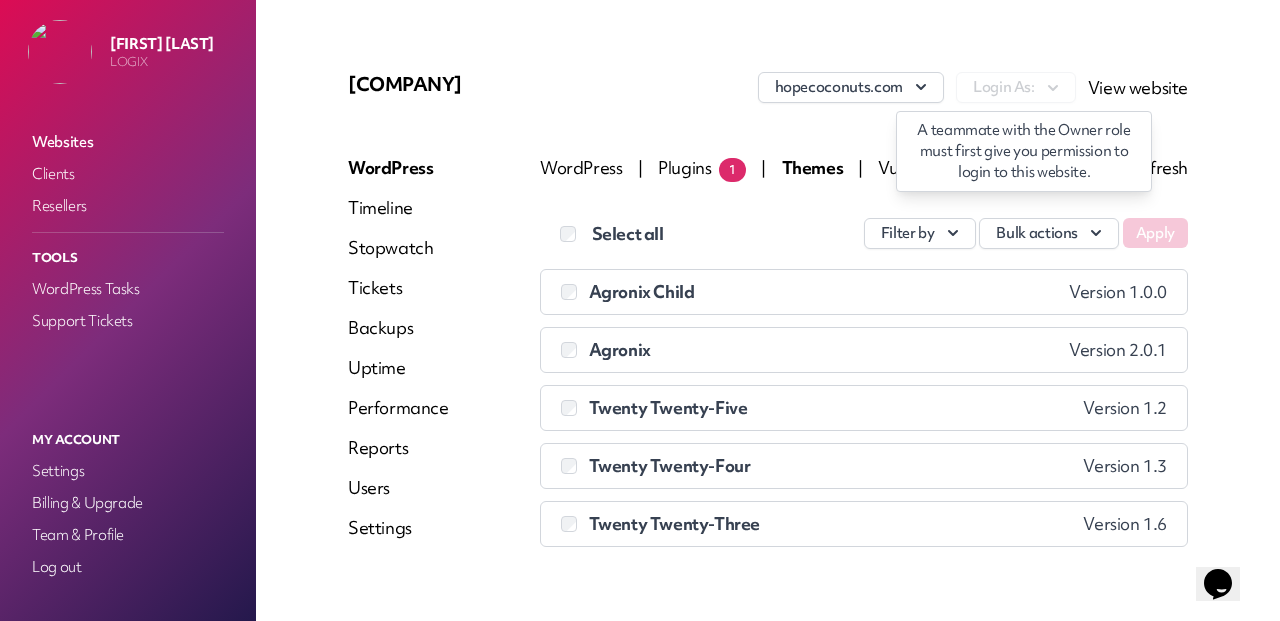 scroll, scrollTop: 19, scrollLeft: 0, axis: vertical 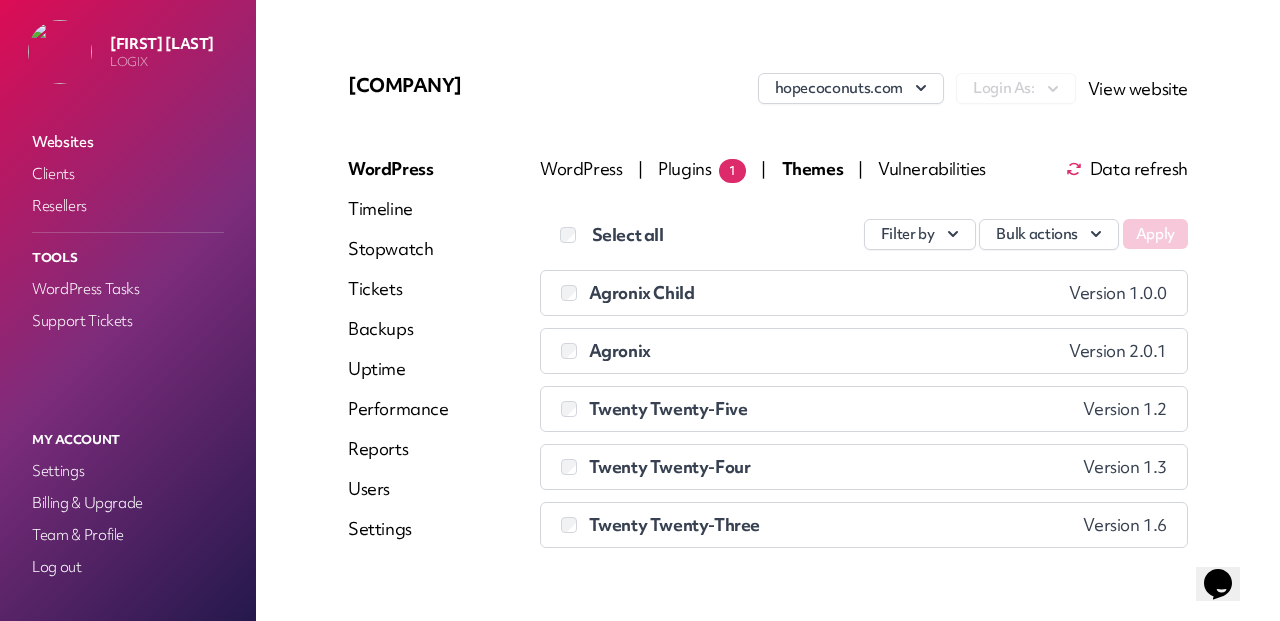 click on "View website" at bounding box center [1138, 88] 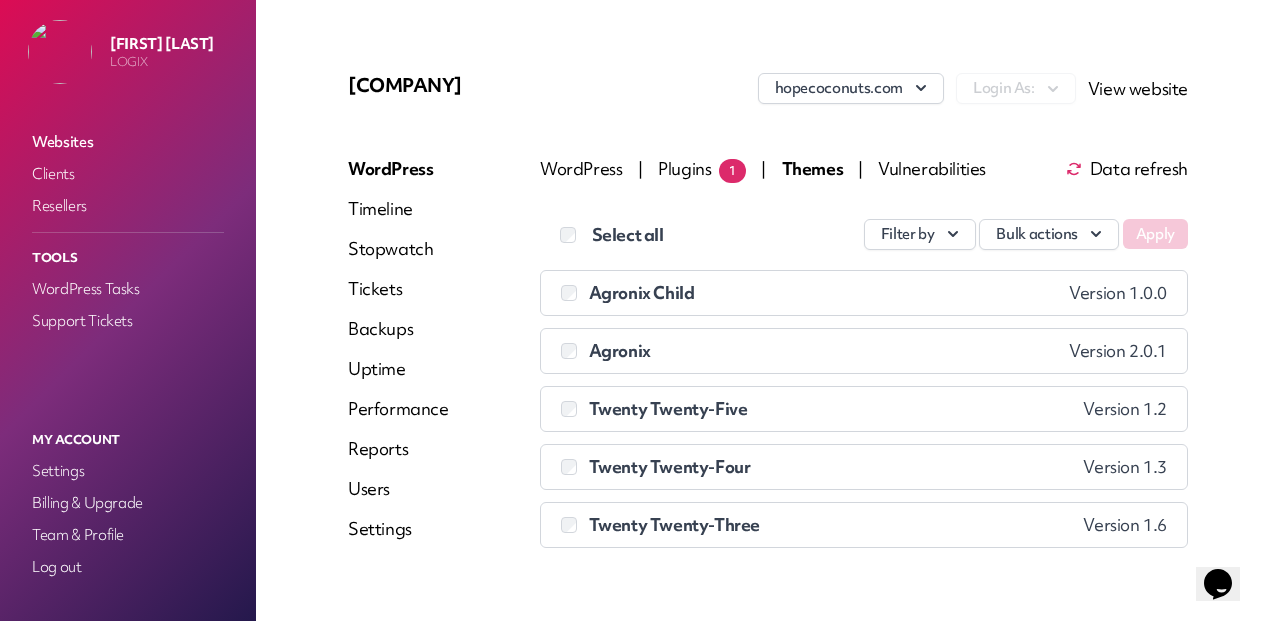 click on "Performance" at bounding box center [398, 409] 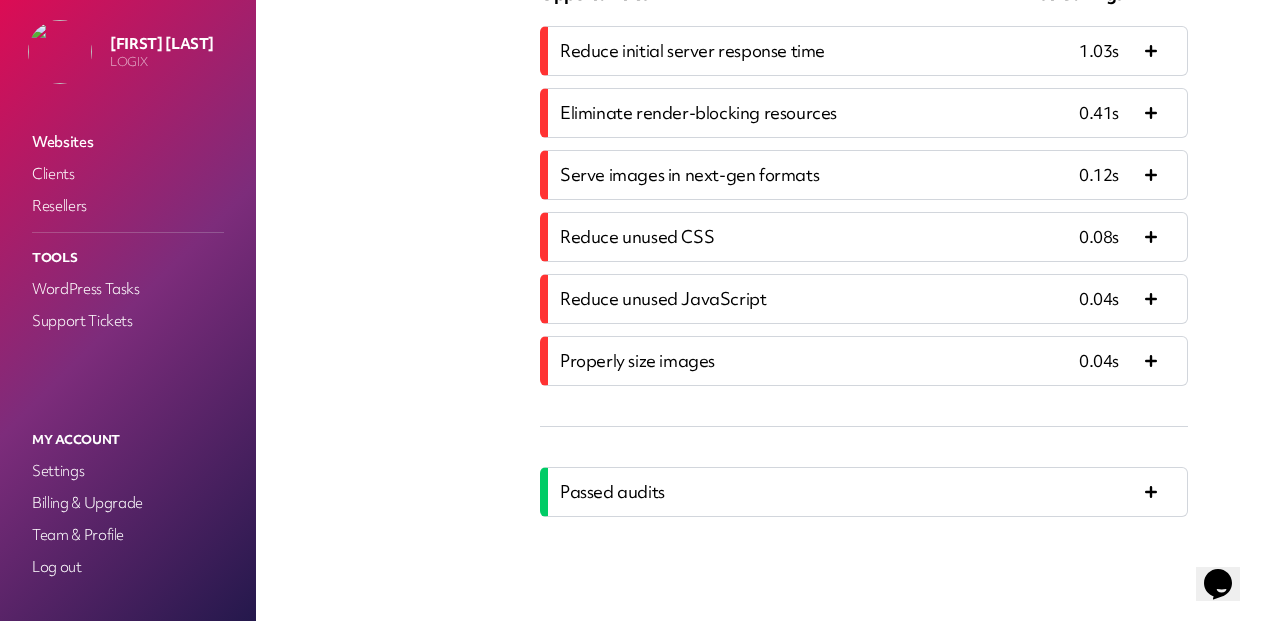 scroll, scrollTop: 0, scrollLeft: 0, axis: both 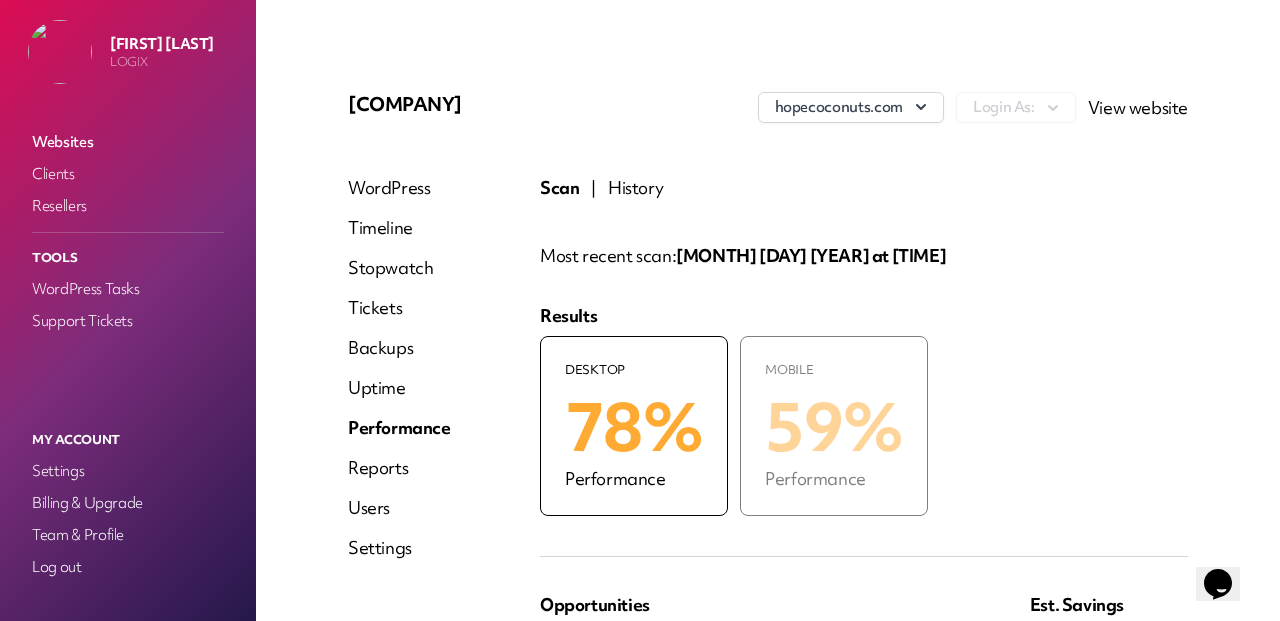 click on "WordPress" at bounding box center (399, 188) 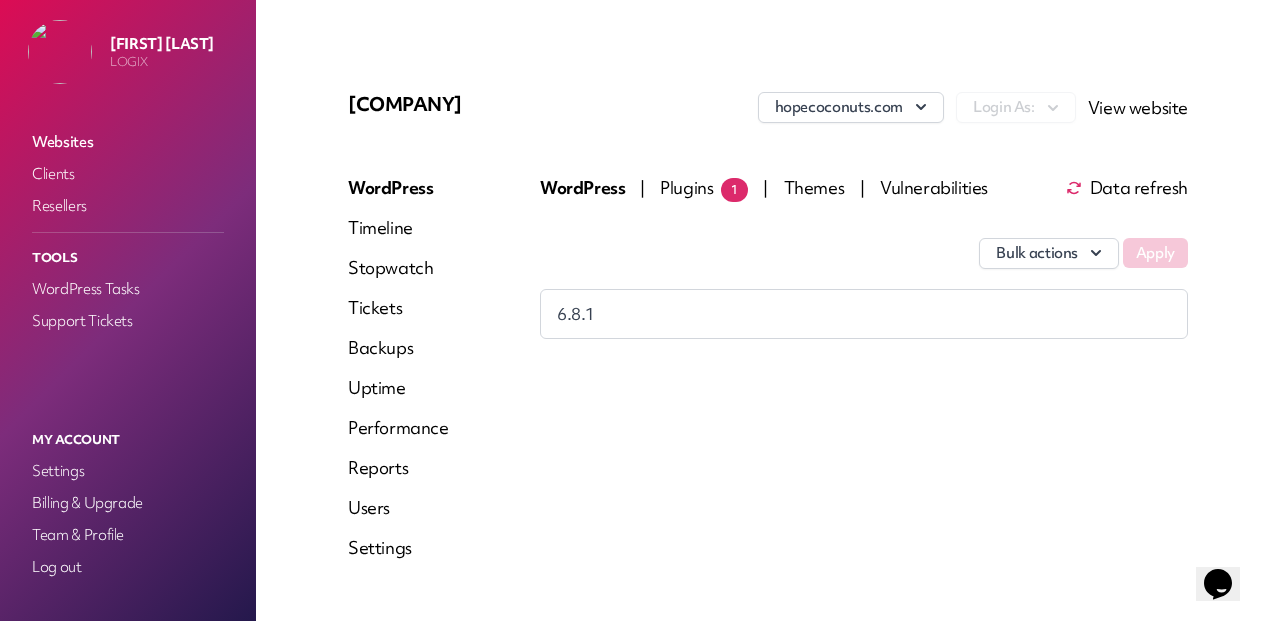 click on "Timeline" at bounding box center [398, 228] 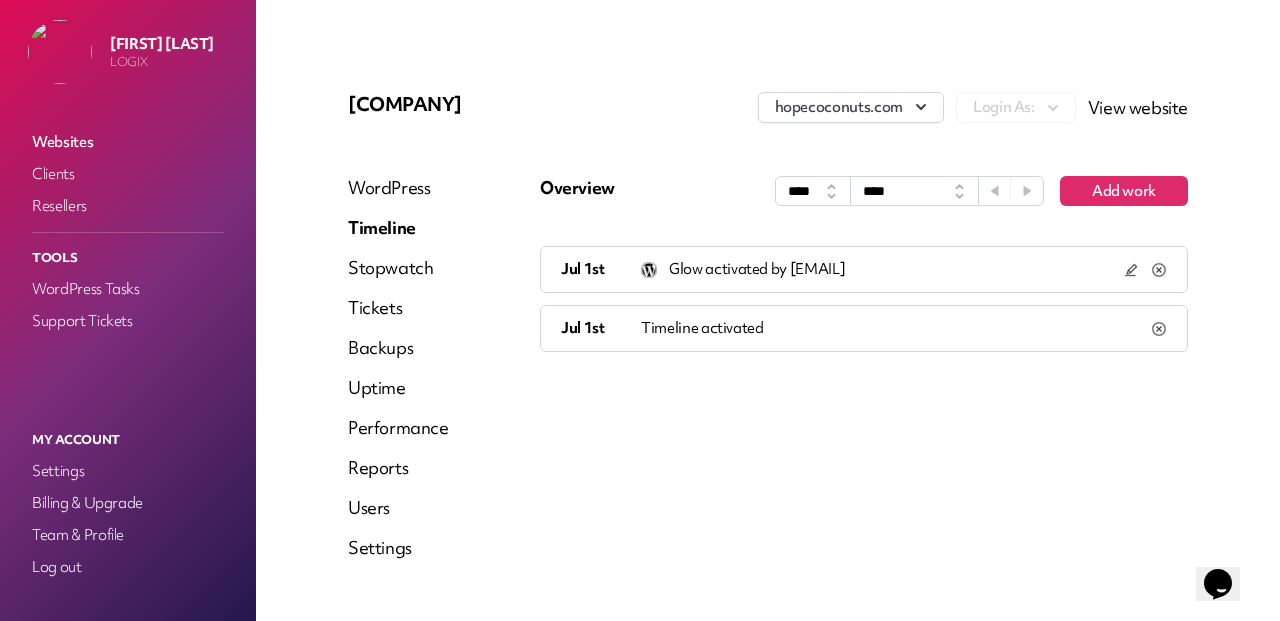 click on "Stopwatch" at bounding box center (398, 268) 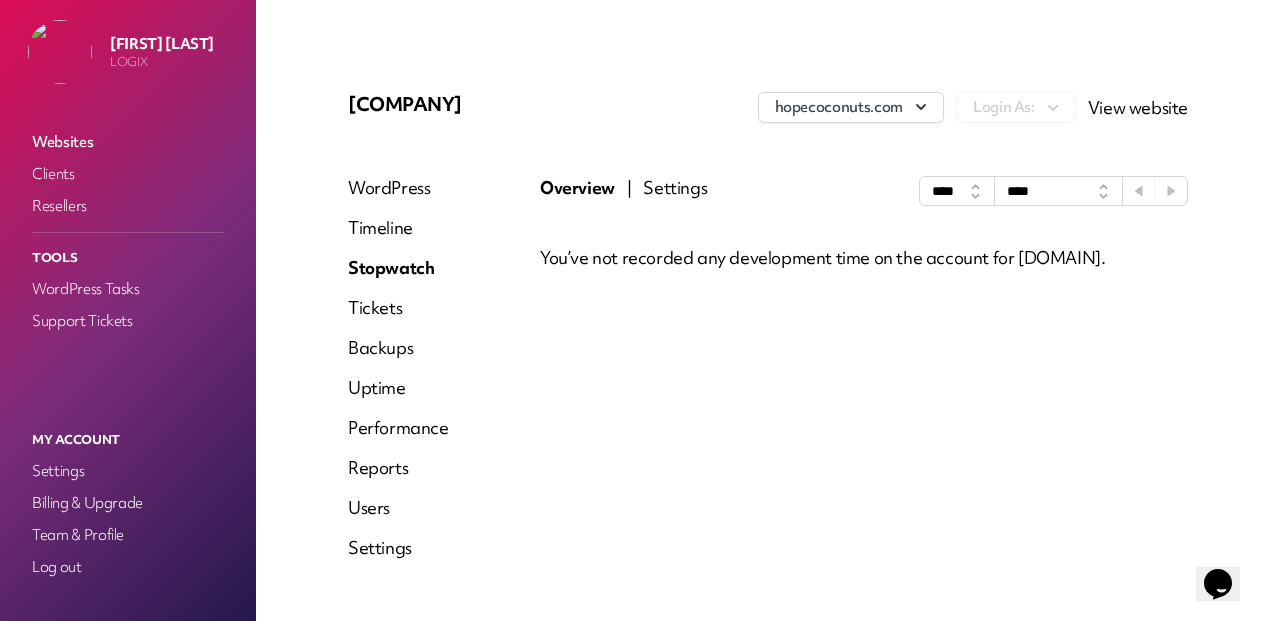 click on "Tickets" at bounding box center [398, 308] 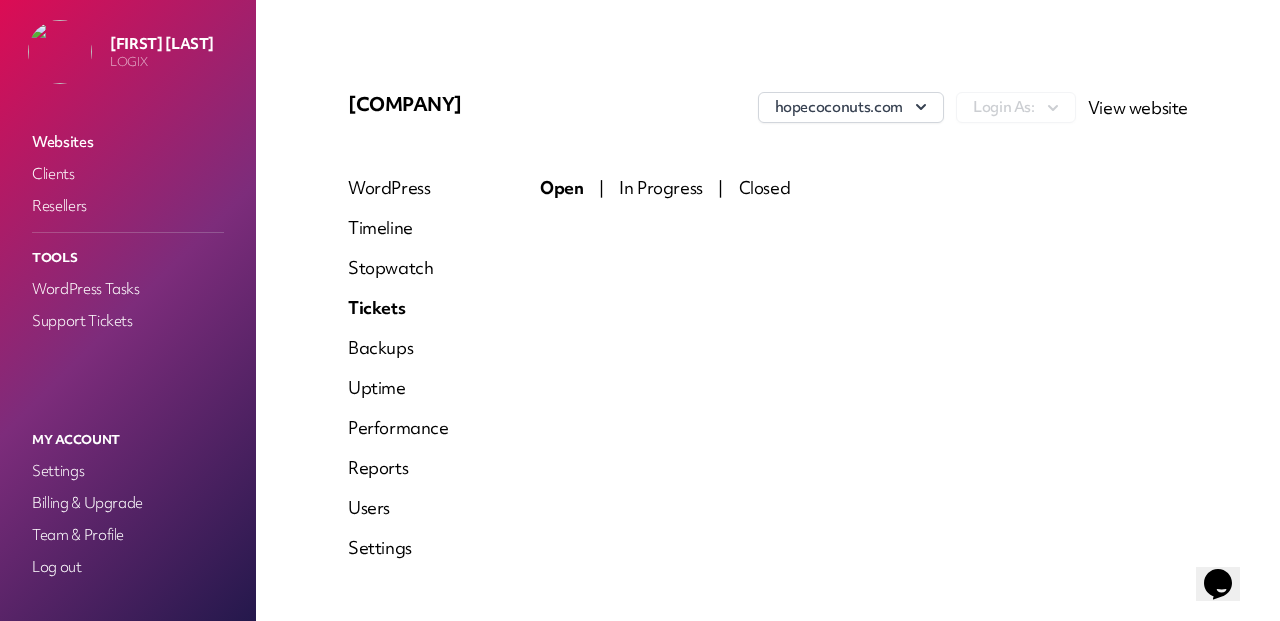 click on "In Progress" at bounding box center [661, 187] 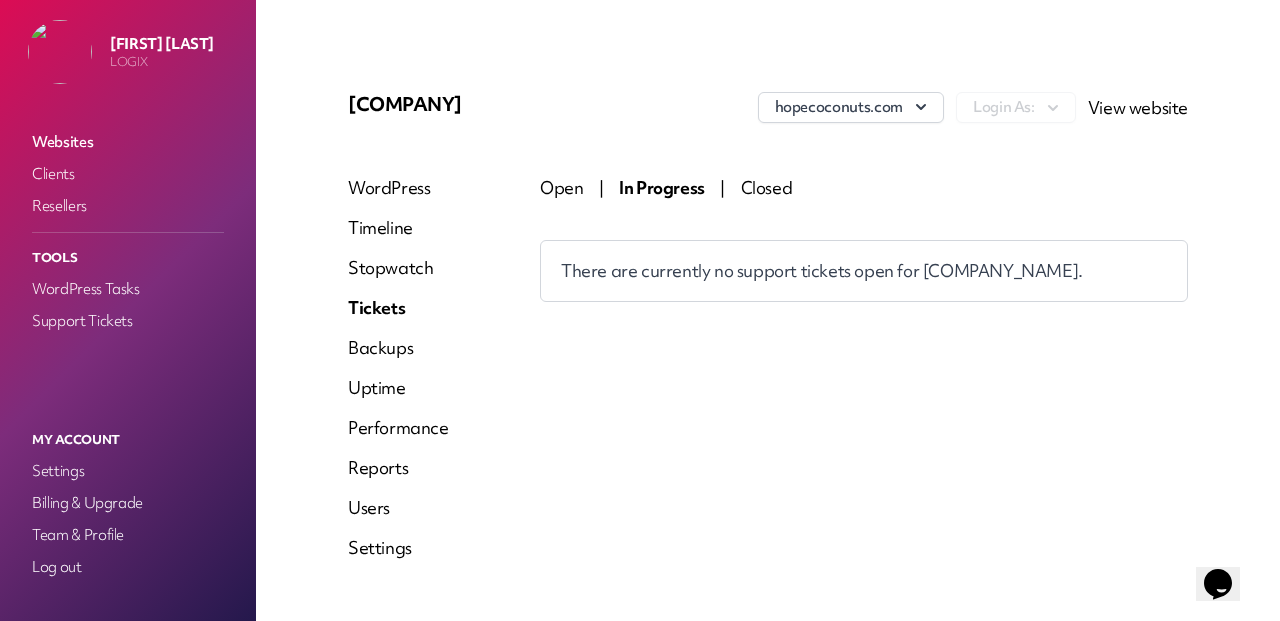 click on "Closed" at bounding box center (767, 187) 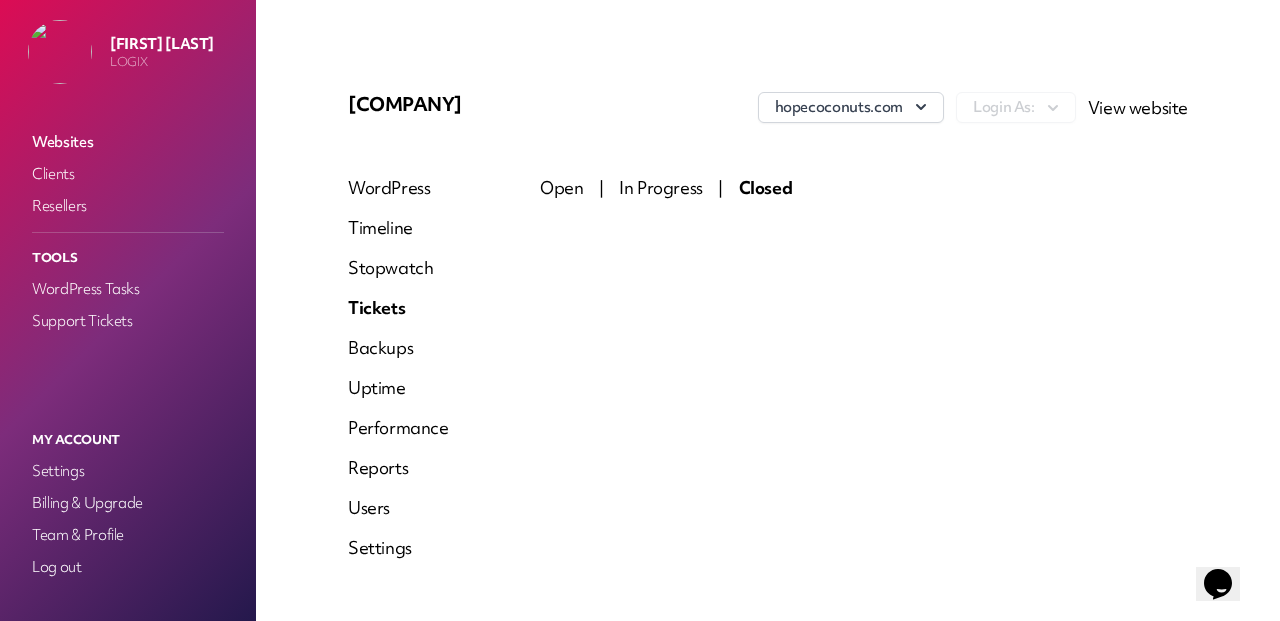 click on "In Progress" at bounding box center [661, 187] 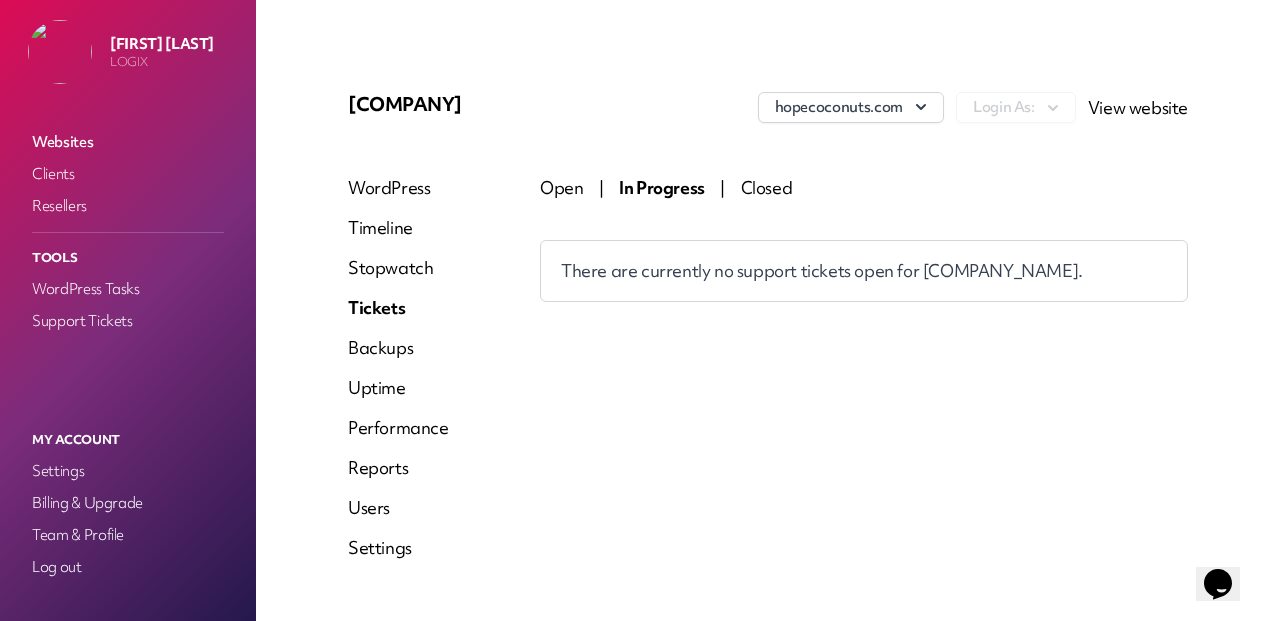 click on "Open" at bounding box center (561, 187) 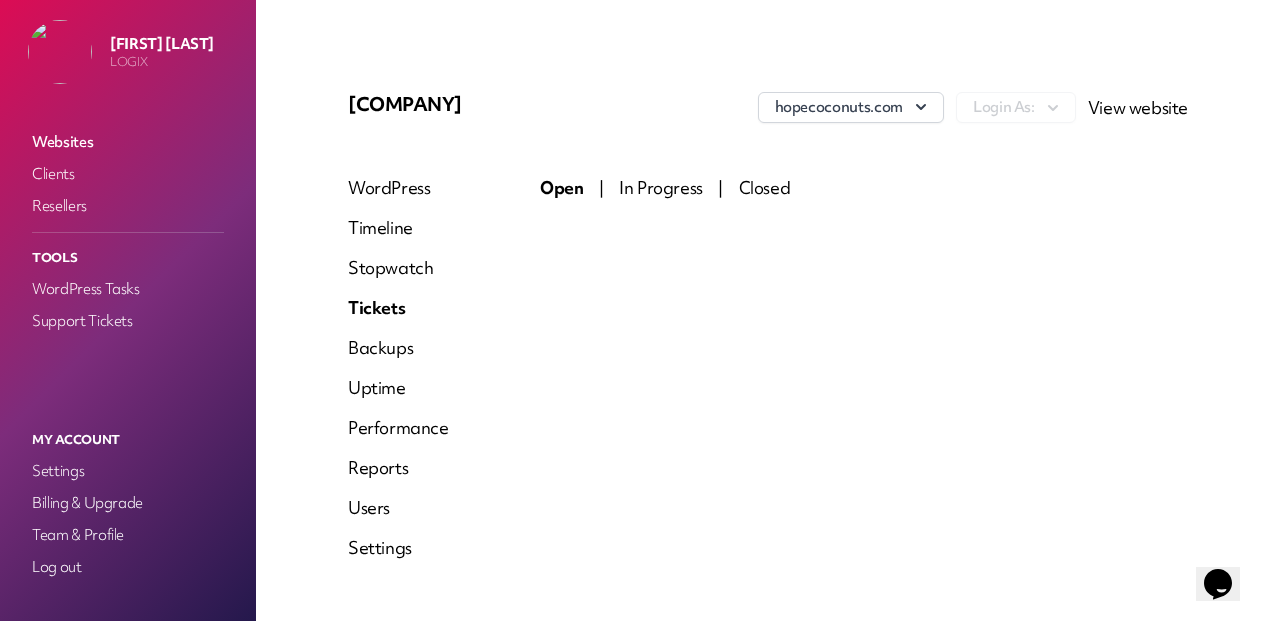 click on "In Progress" at bounding box center [661, 187] 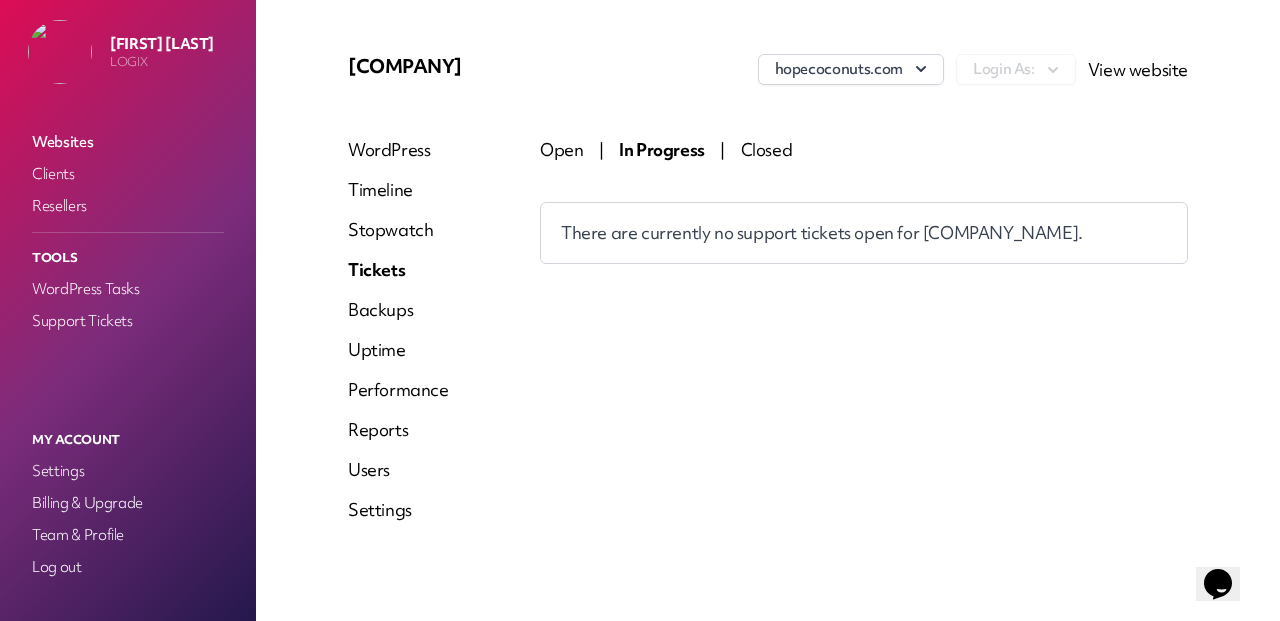 scroll, scrollTop: 39, scrollLeft: 0, axis: vertical 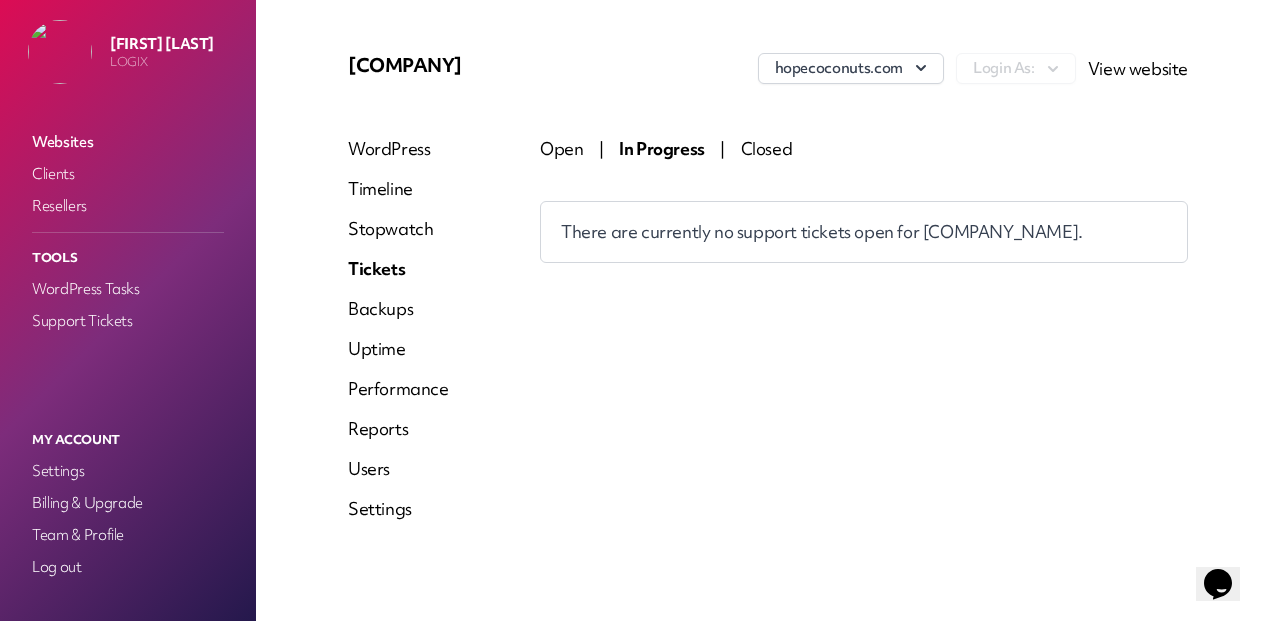 click on "Closed" at bounding box center (767, 148) 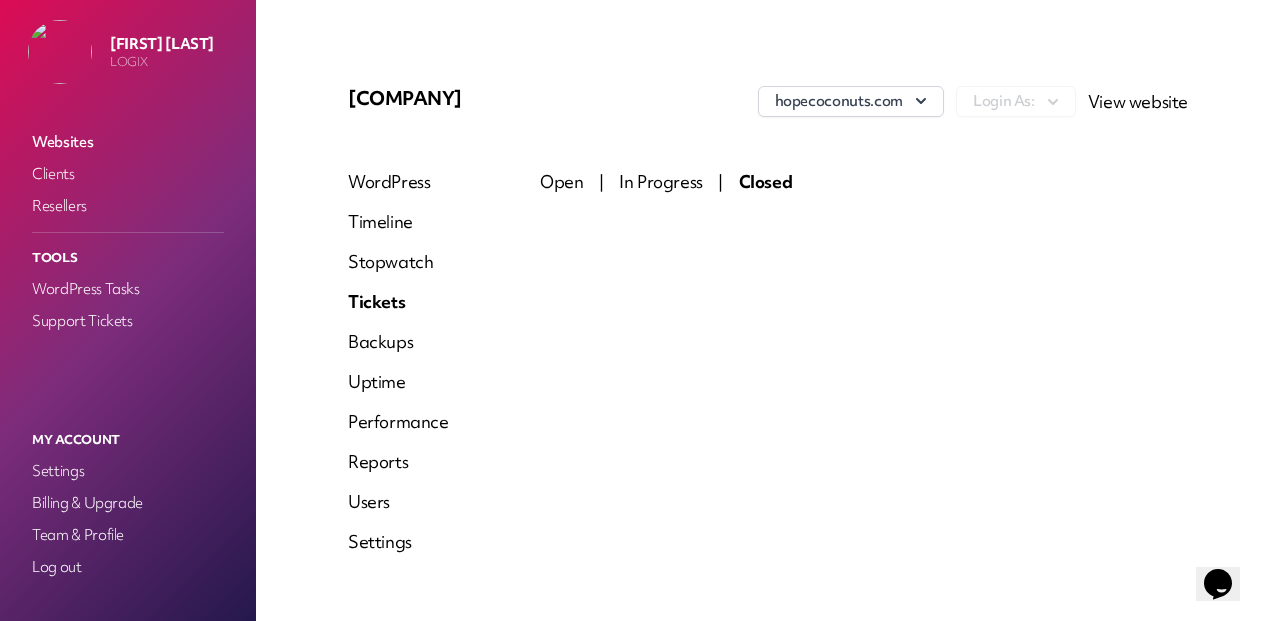 scroll, scrollTop: 3, scrollLeft: 0, axis: vertical 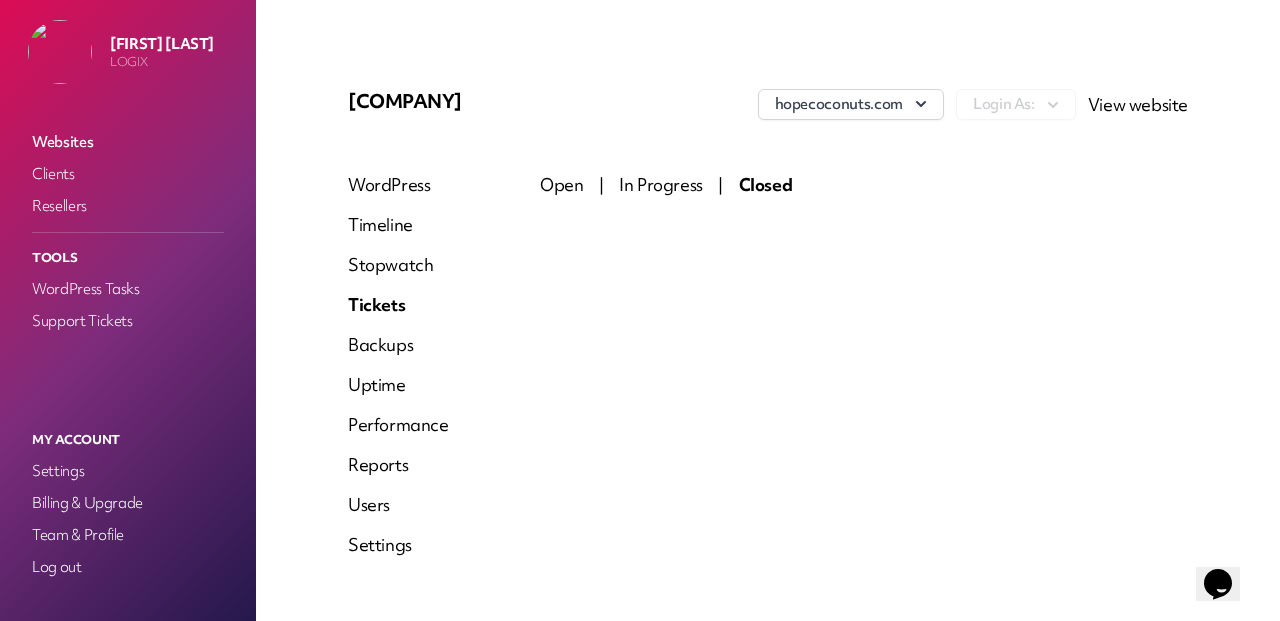 click on "WordPress Tasks" at bounding box center (128, 289) 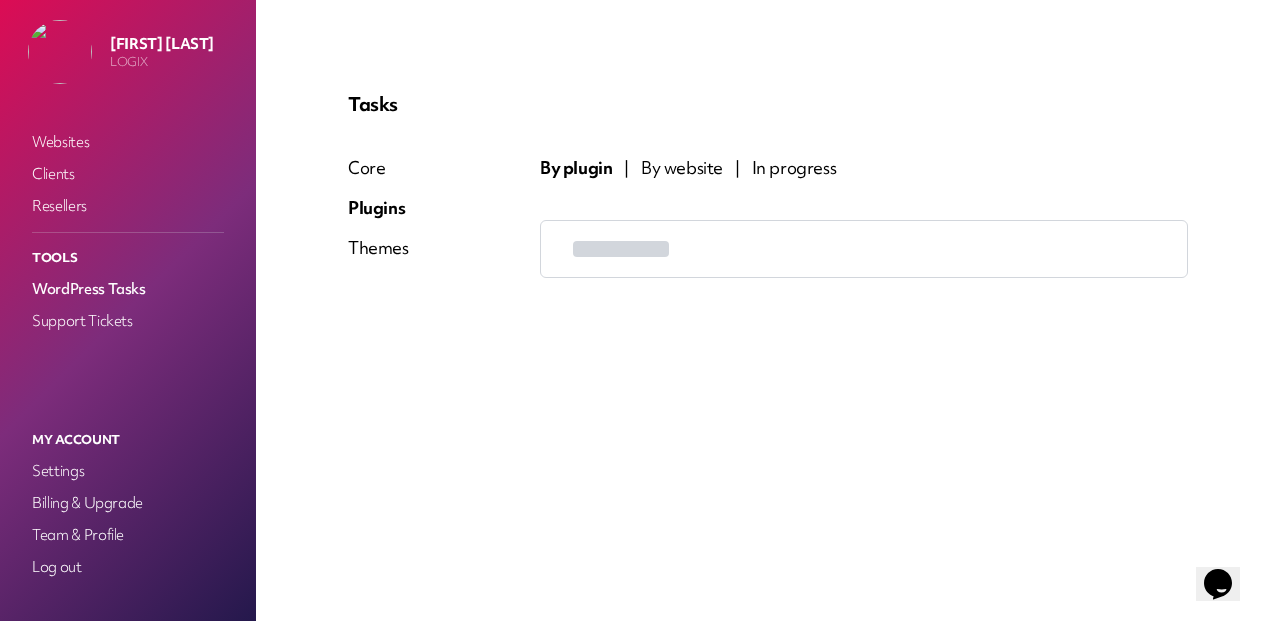 scroll, scrollTop: 0, scrollLeft: 0, axis: both 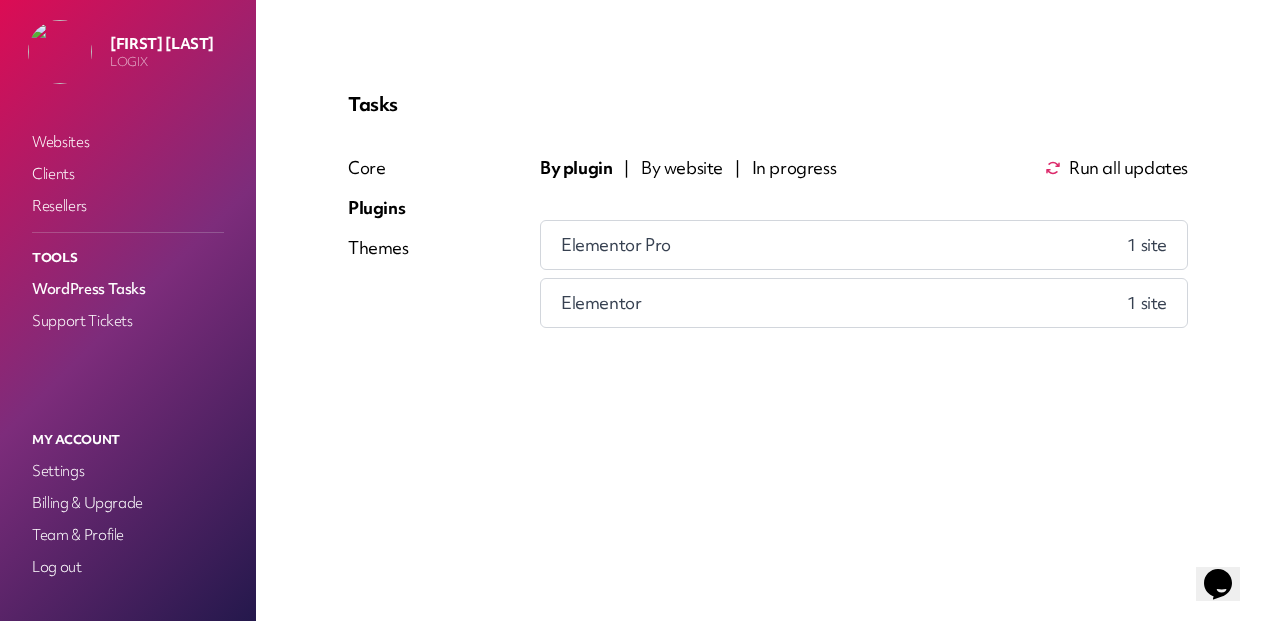 click on "Core" at bounding box center [378, 168] 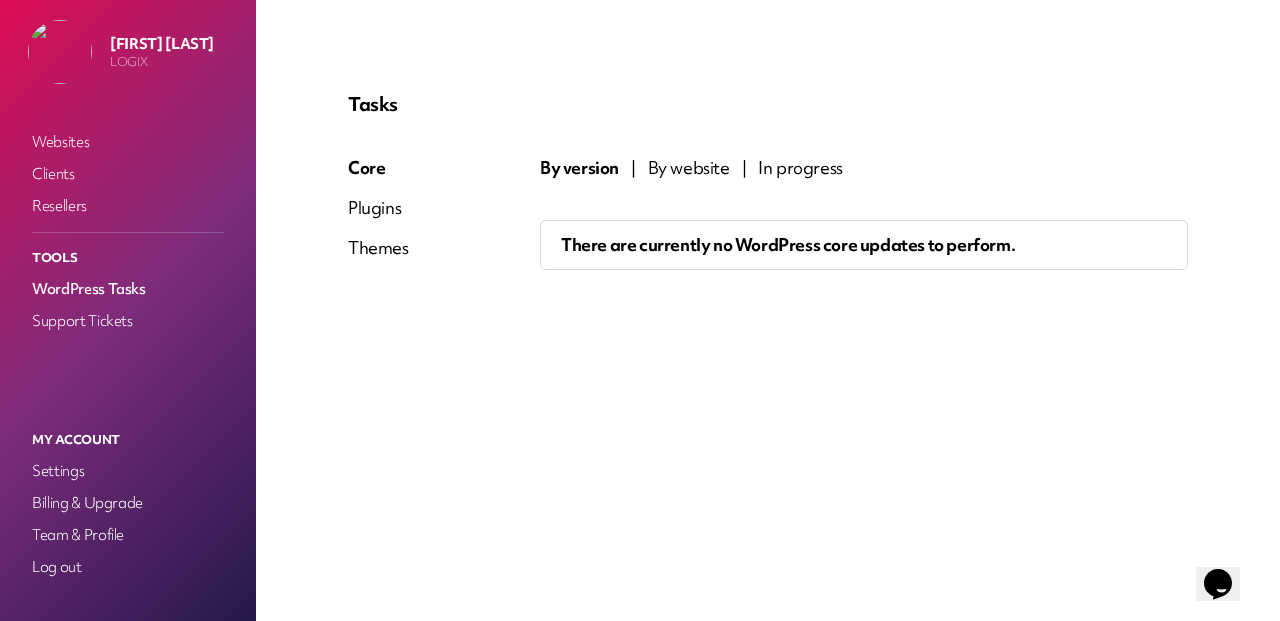 click on "Plugins" at bounding box center (378, 208) 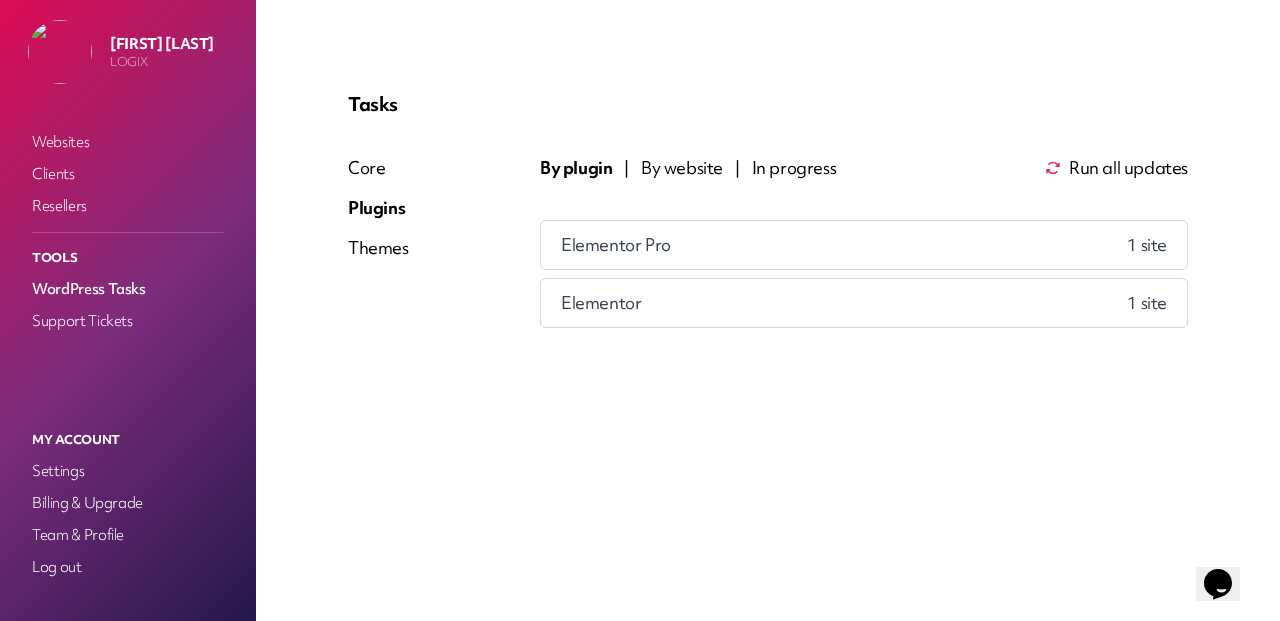click on "Elementor Pro" at bounding box center [616, 245] 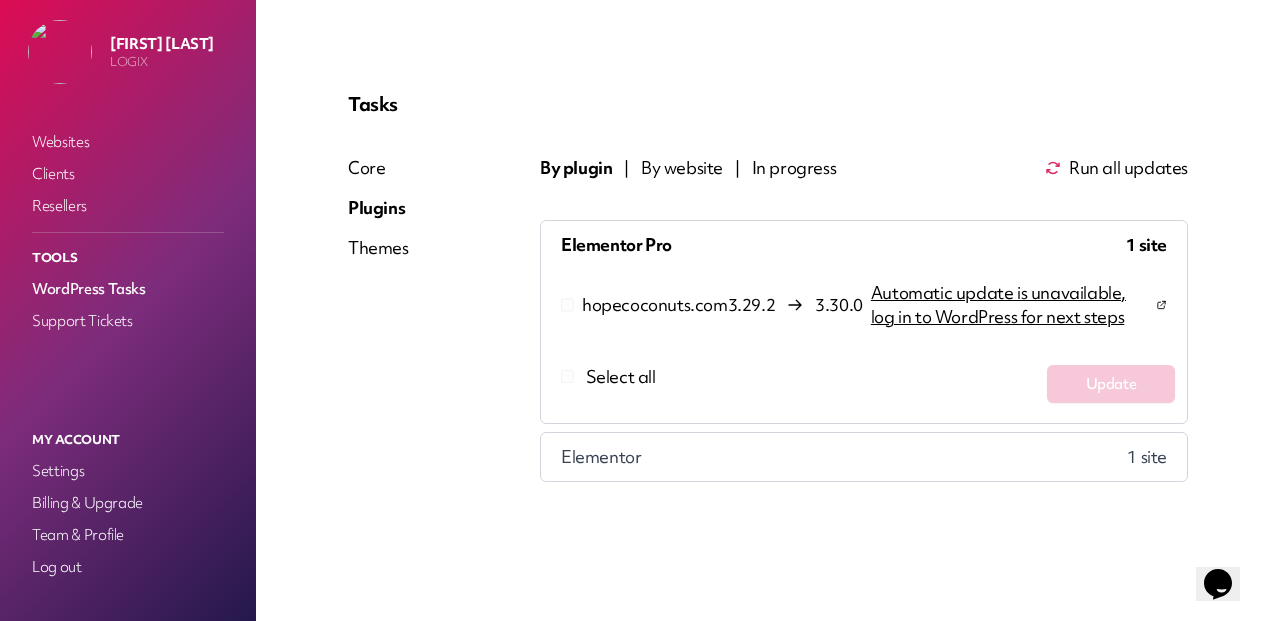 click on "In progress" at bounding box center (794, 168) 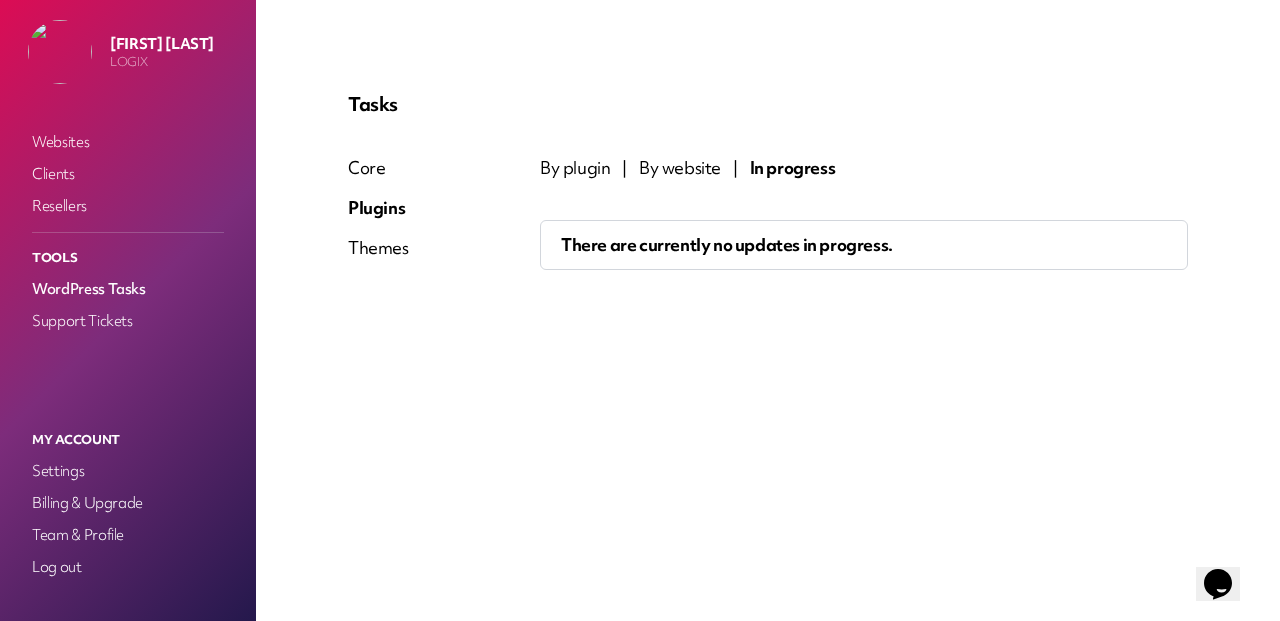 click on "By website" at bounding box center (680, 168) 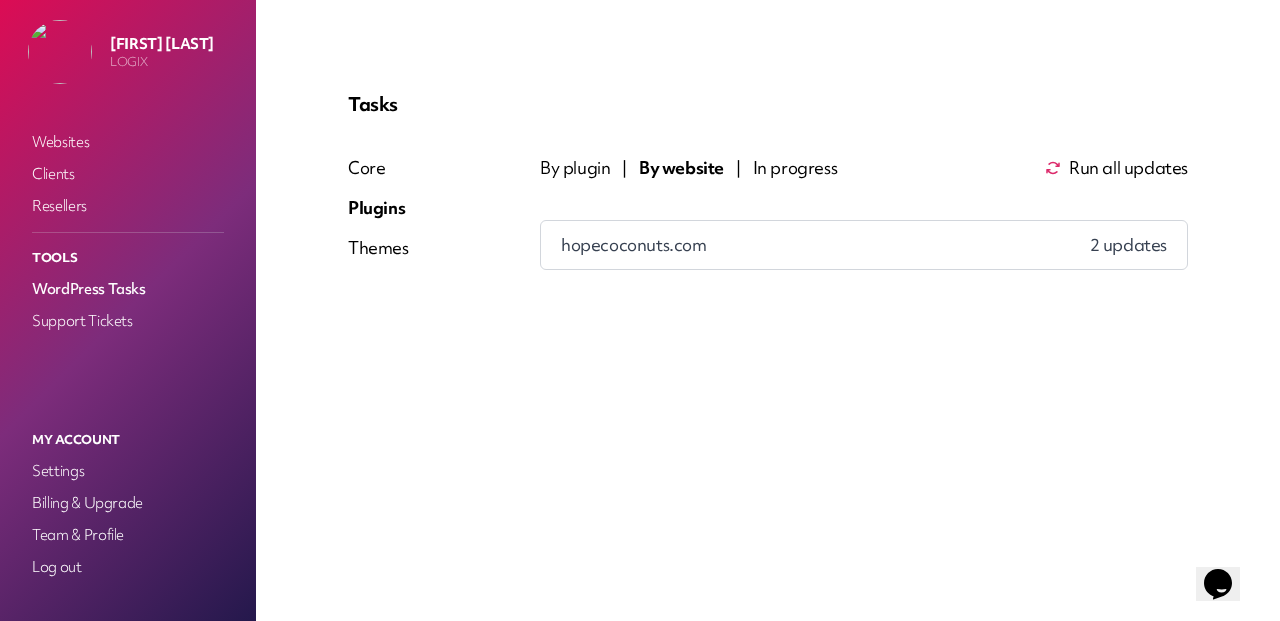 click on "By plugin" at bounding box center (575, 168) 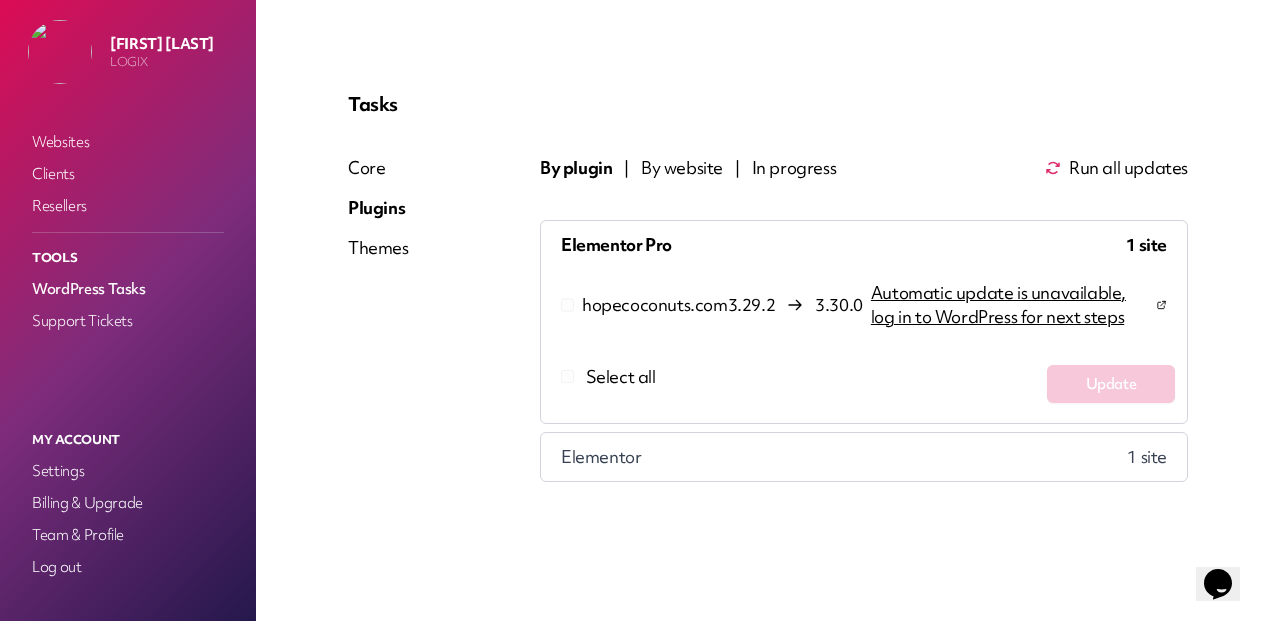 click on "Support Tickets" at bounding box center (128, 321) 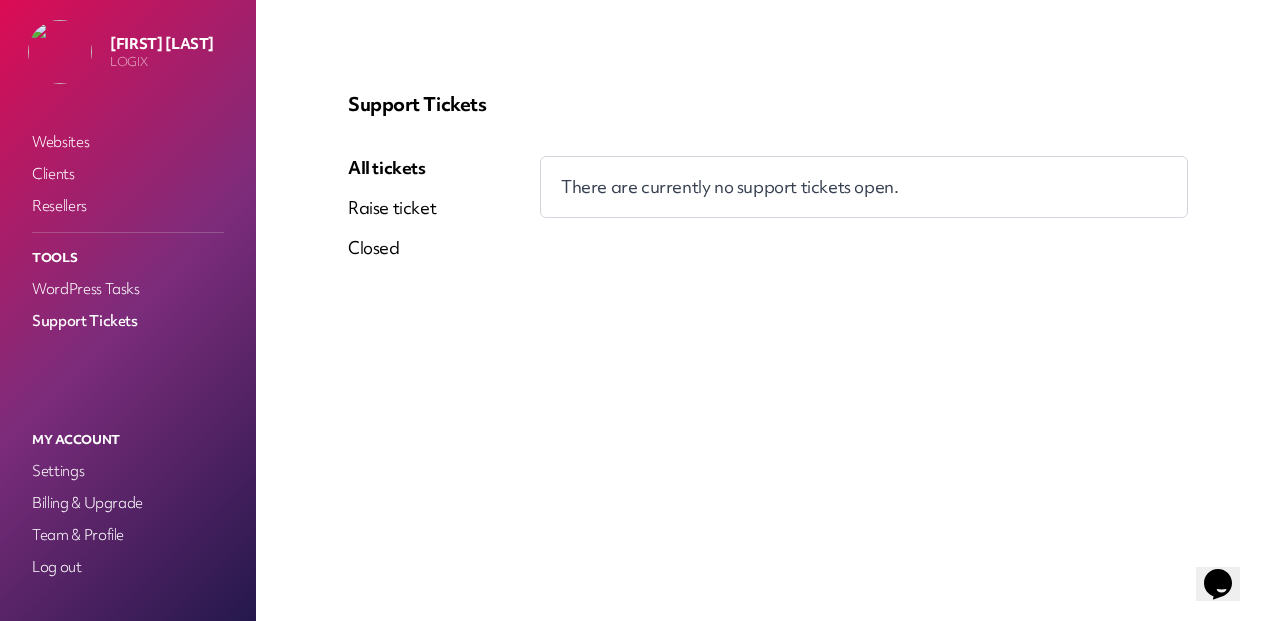 click on "Raise ticket" at bounding box center [392, 208] 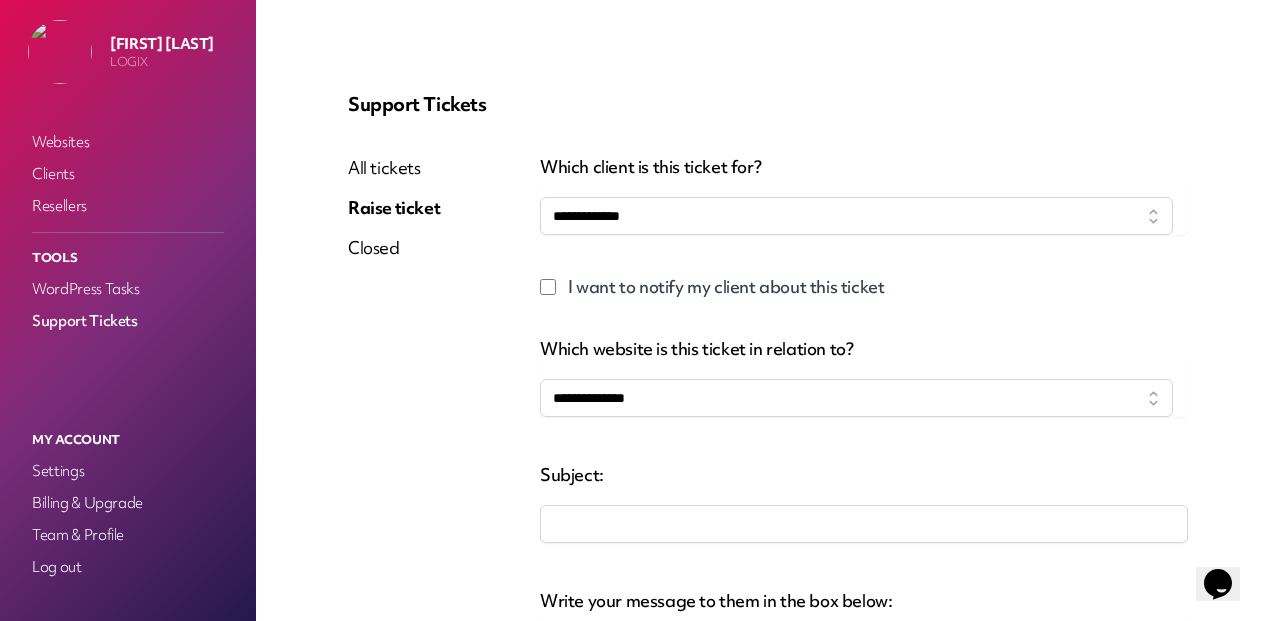click on "**********" at bounding box center (856, 216) 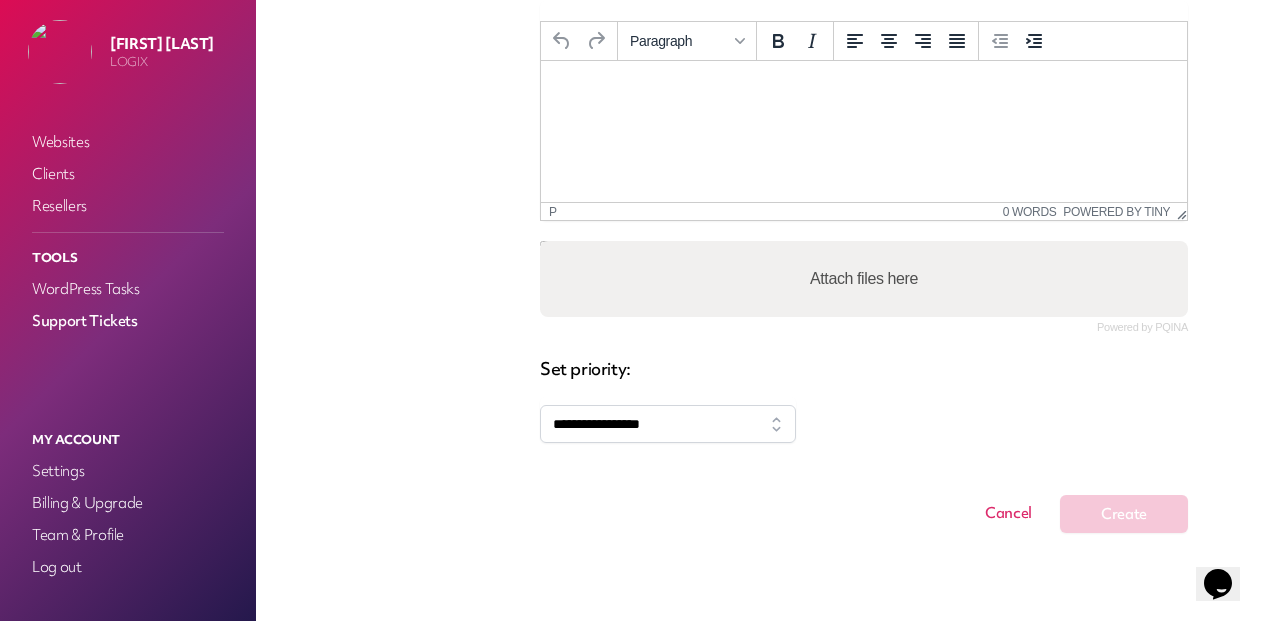 scroll, scrollTop: 618, scrollLeft: 0, axis: vertical 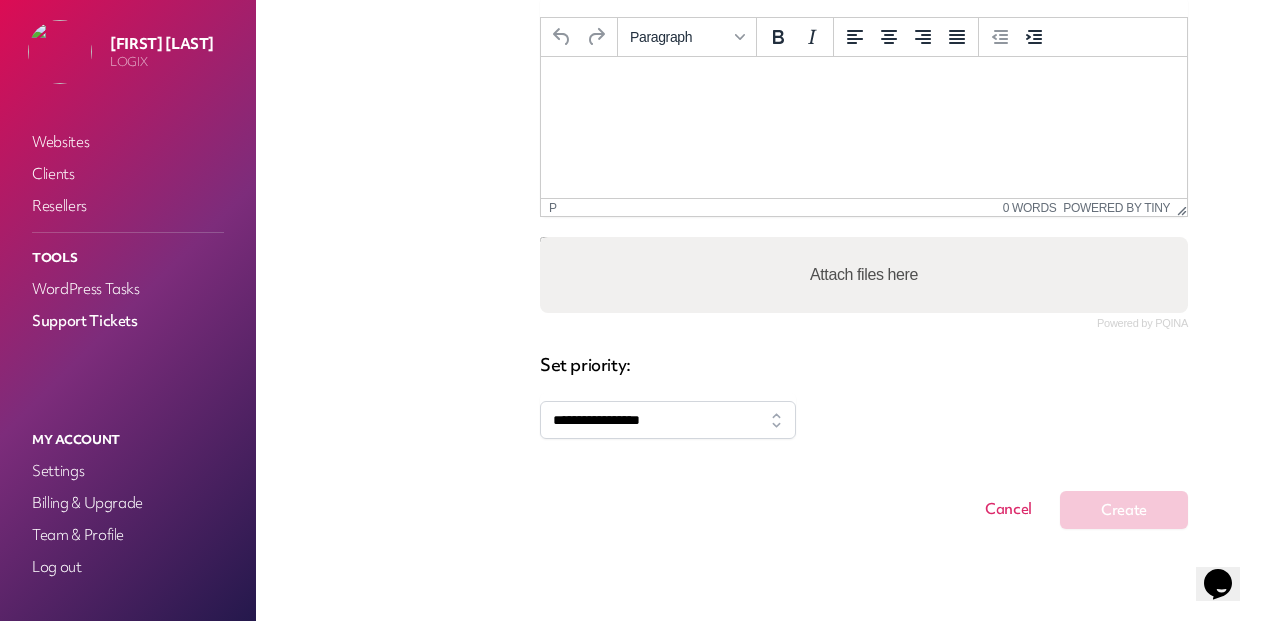 click on "**********" at bounding box center (668, 420) 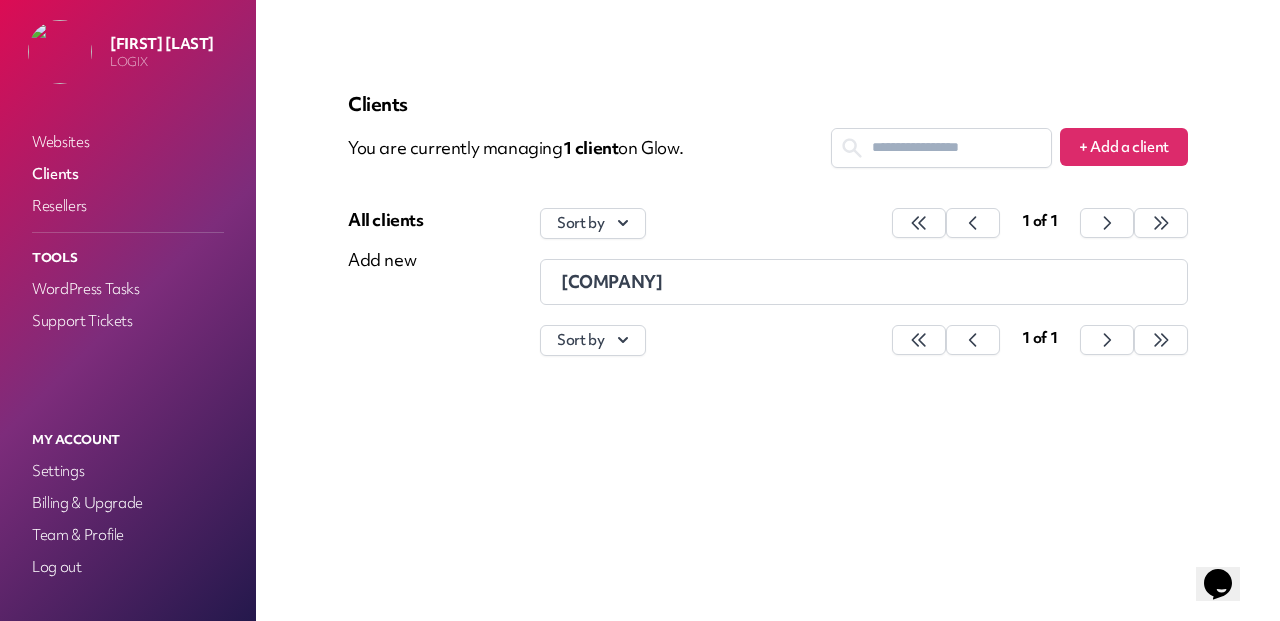 click on "Websites" at bounding box center [128, 142] 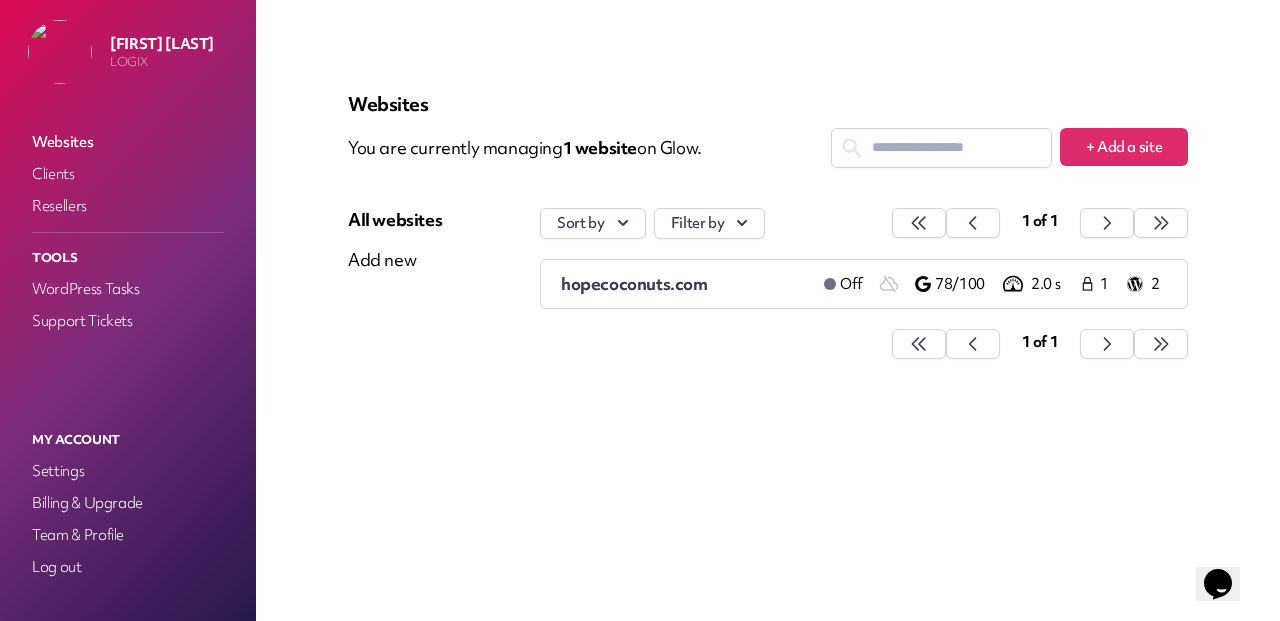 click on "Clients" at bounding box center [128, 174] 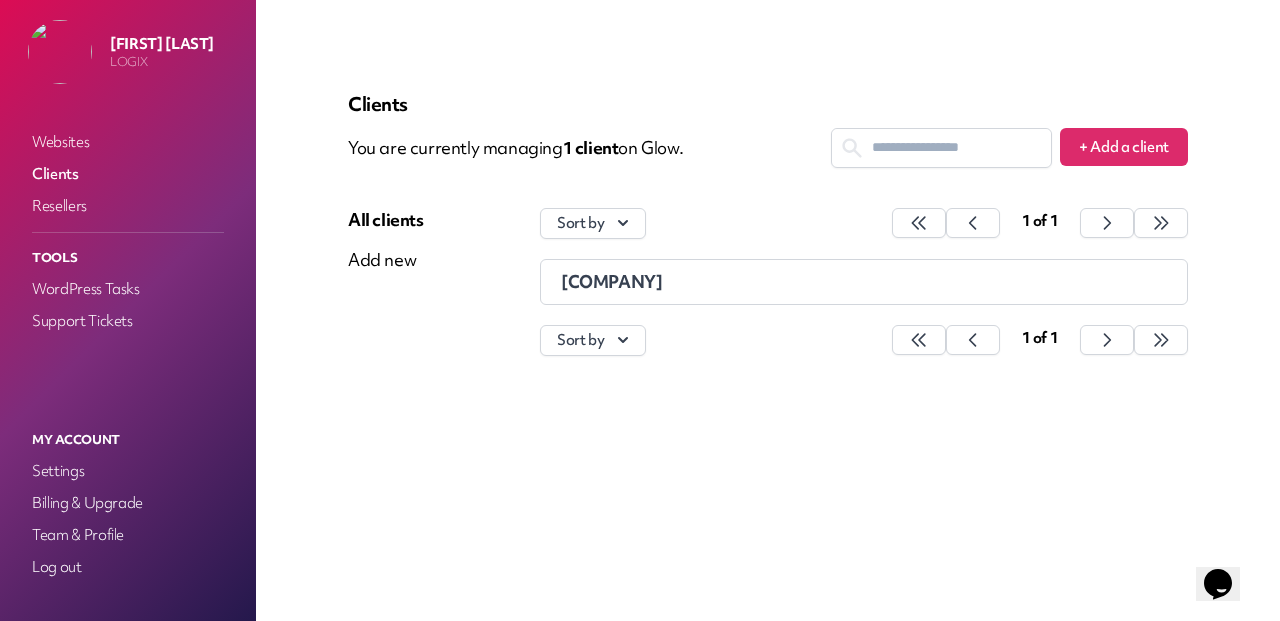 click on "[COMPANY]" at bounding box center (864, 282) 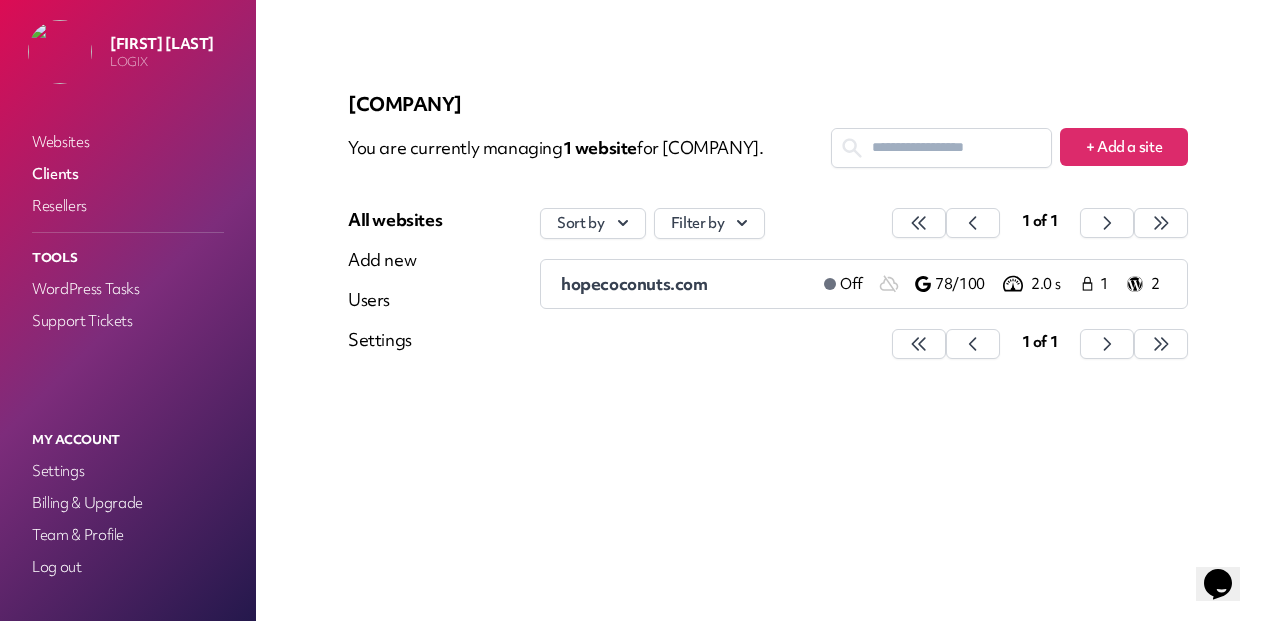 click on "Settings" at bounding box center [395, 340] 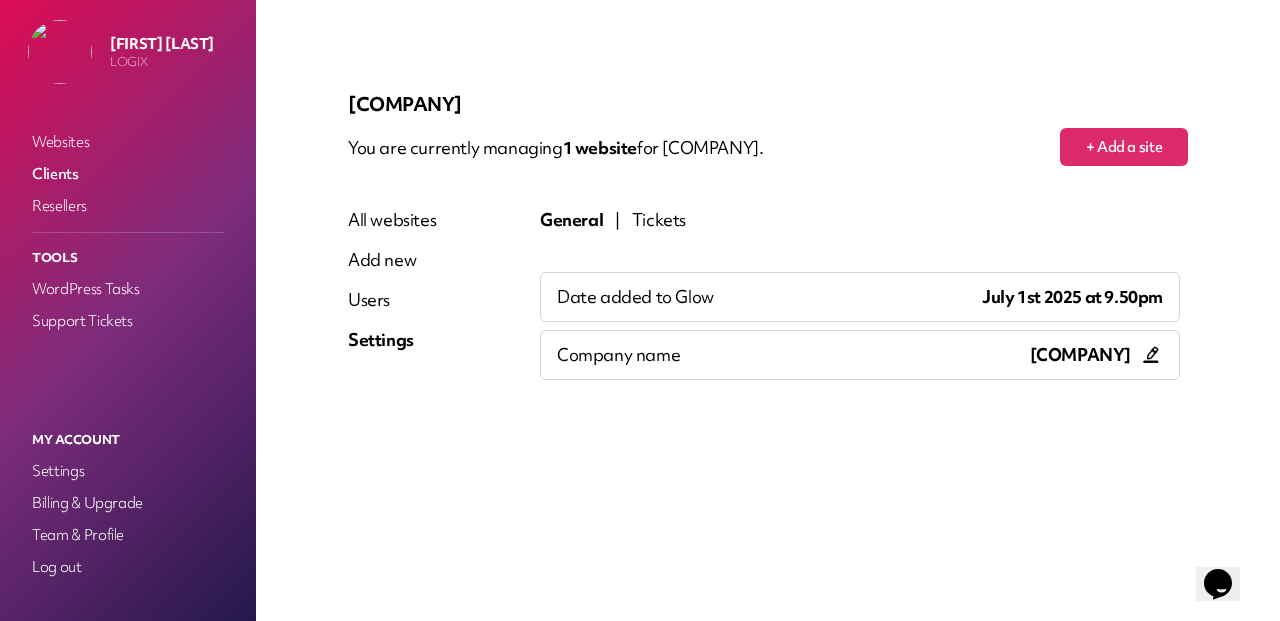 click on "Tickets" at bounding box center [659, 220] 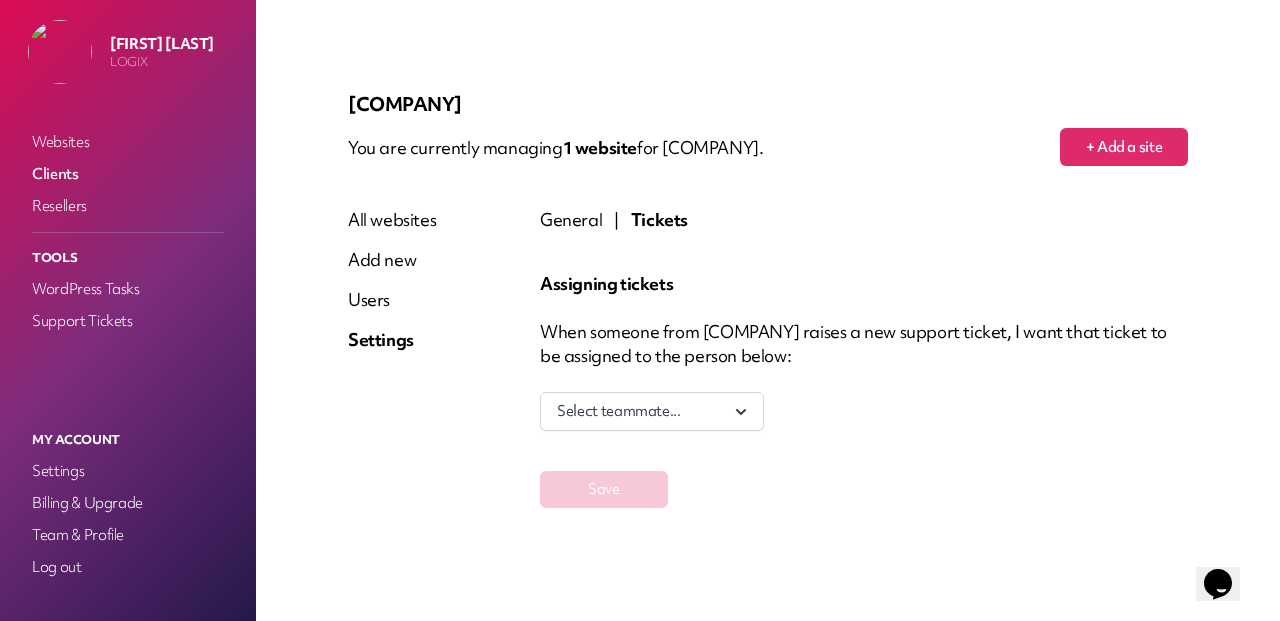 click on "General" at bounding box center (571, 220) 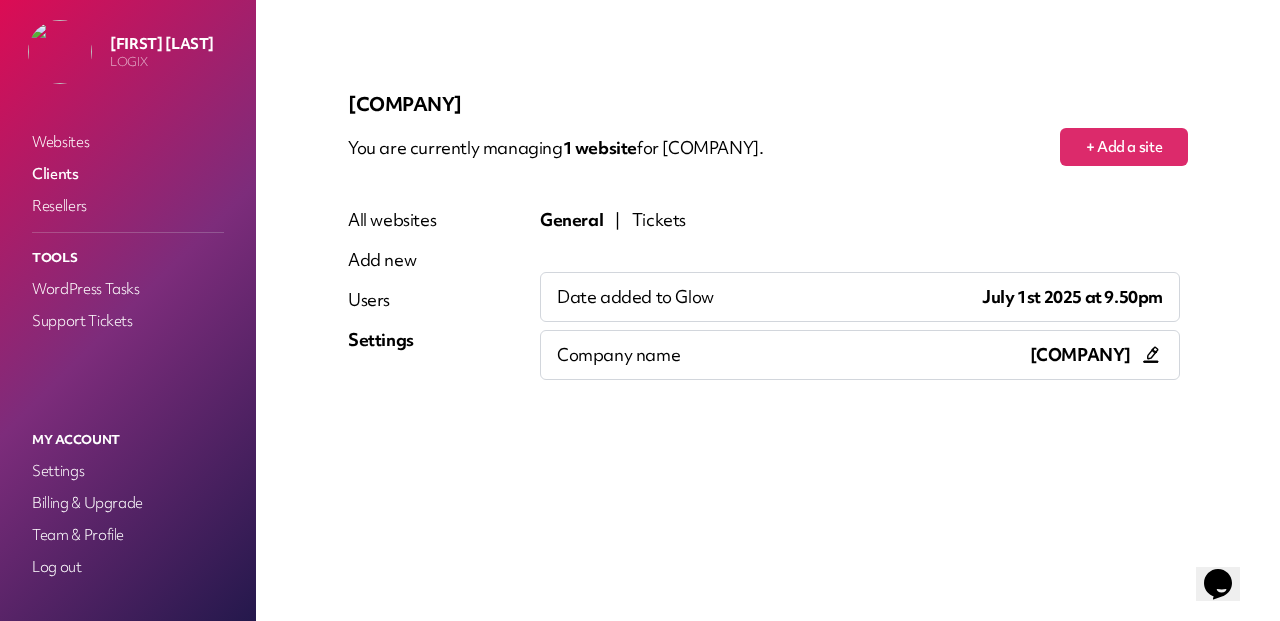click on "All websites" at bounding box center (392, 220) 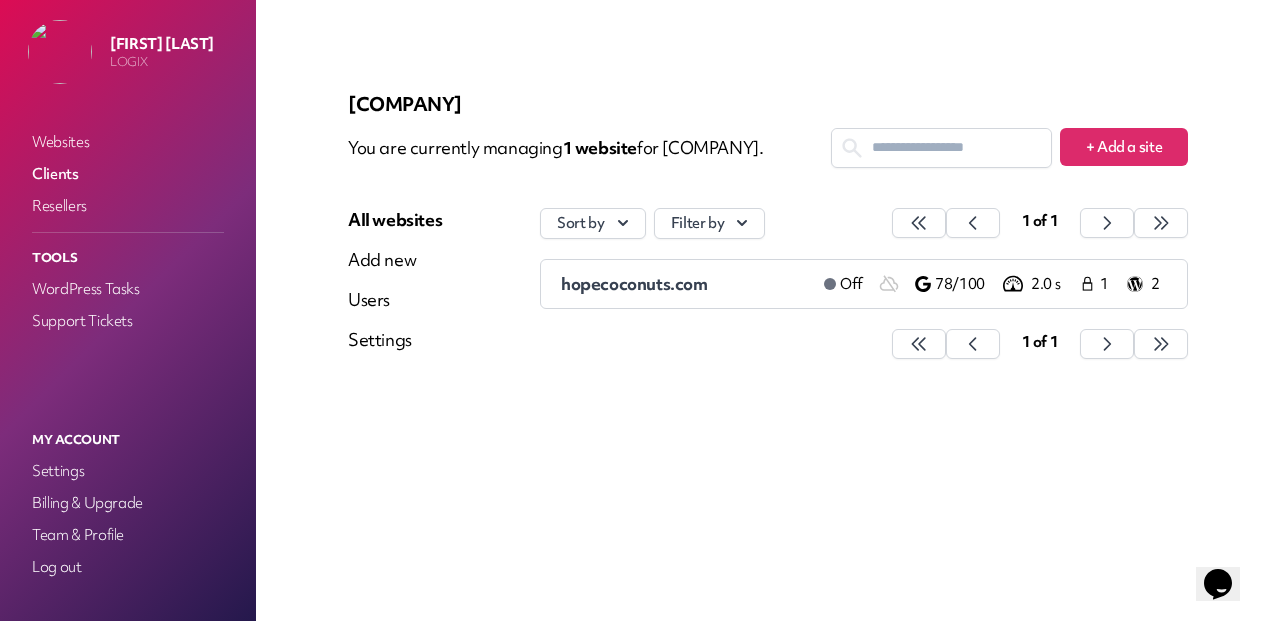 click on "hopecoconuts.com" at bounding box center (684, 284) 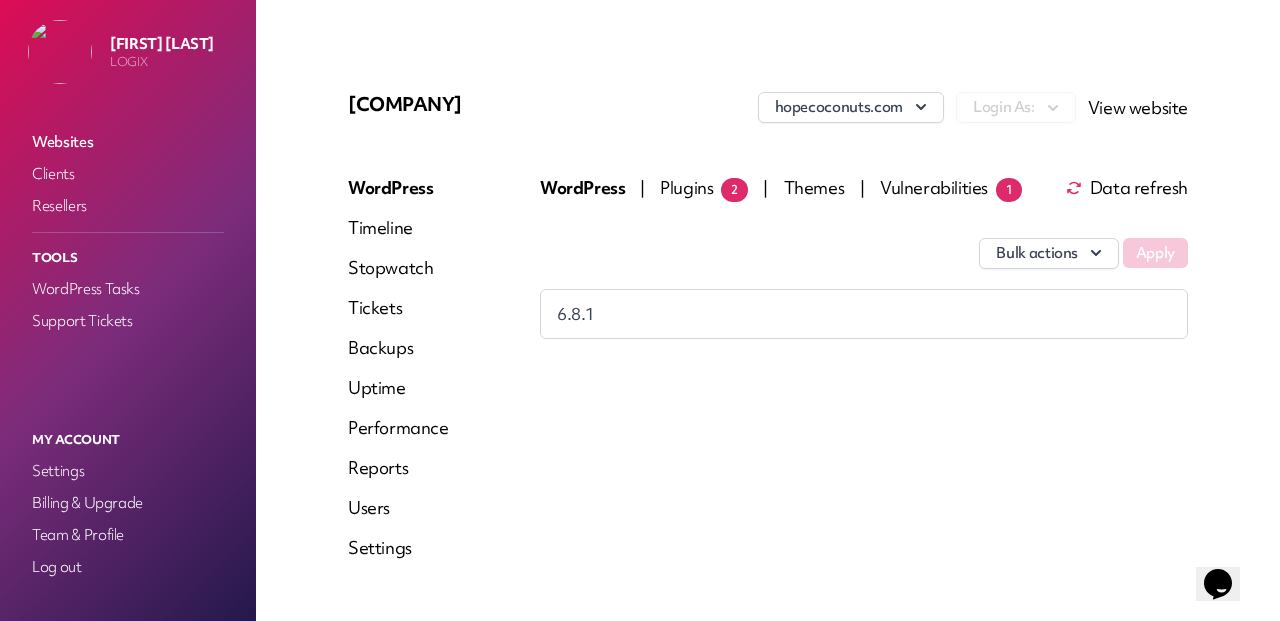 click on "Backups" at bounding box center [398, 348] 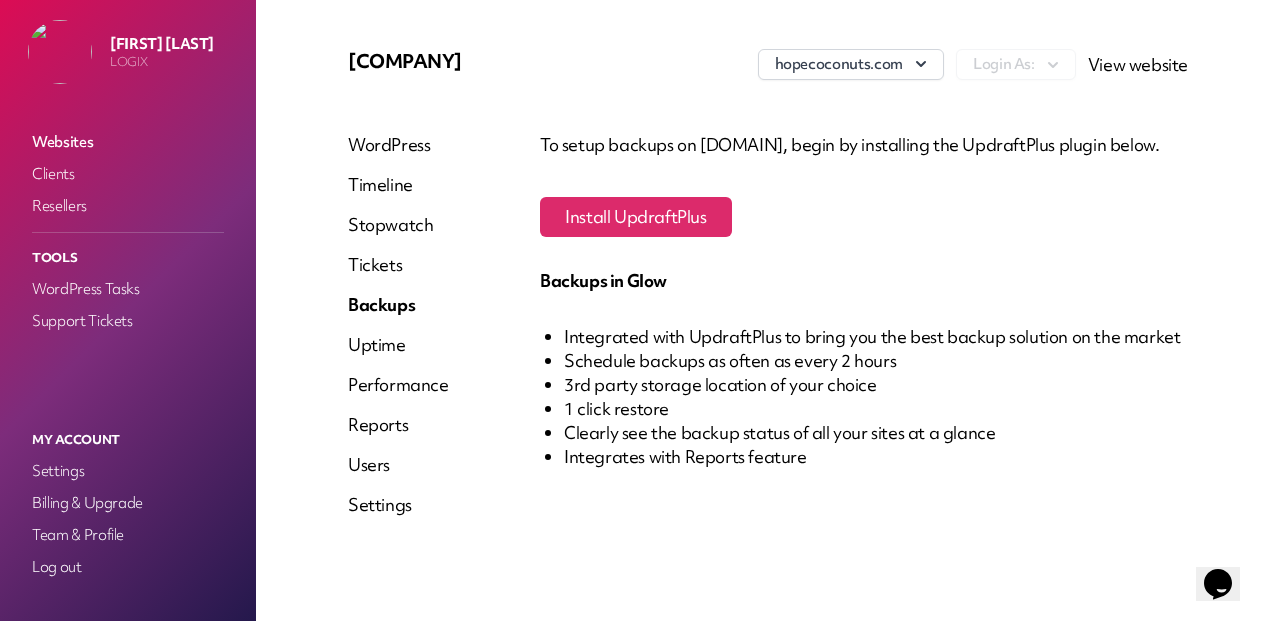 scroll, scrollTop: 47, scrollLeft: 0, axis: vertical 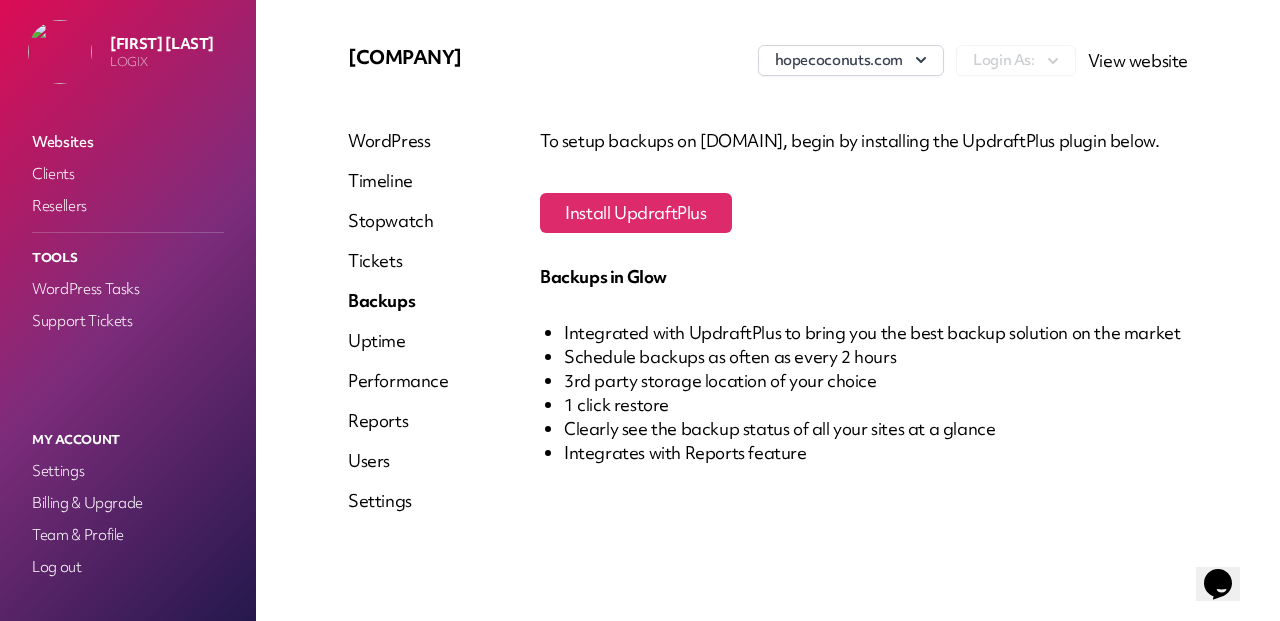 click on "Integrated with UpdraftPlus to bring you the best backup solution on the market" at bounding box center (876, 333) 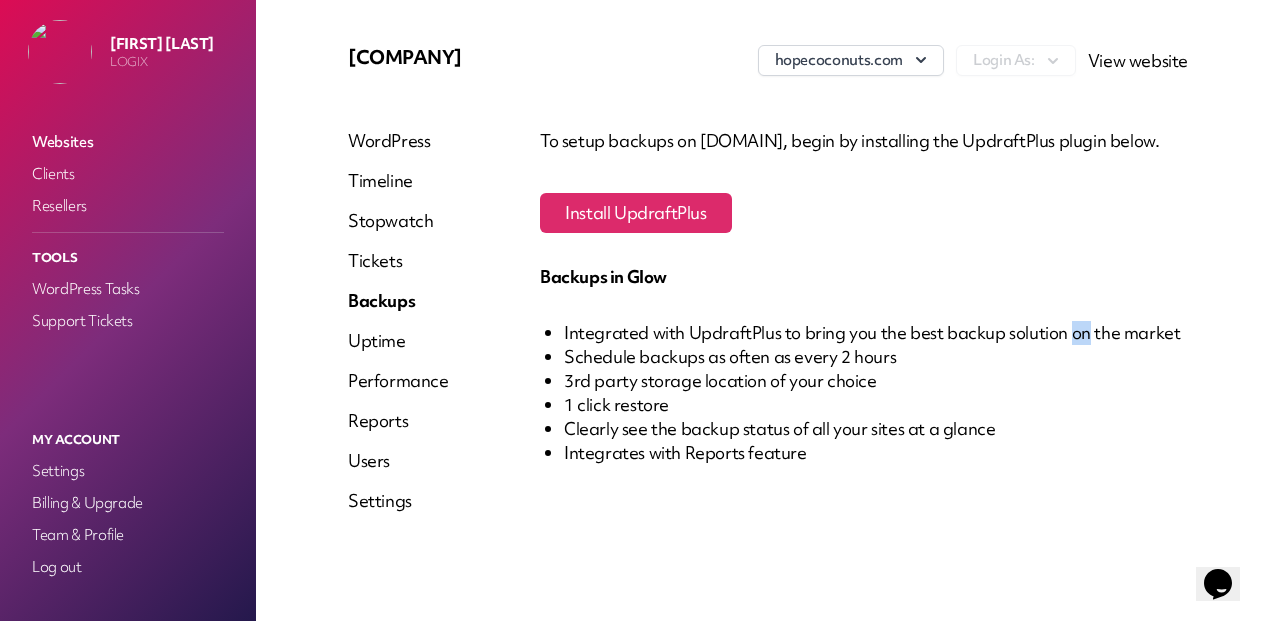 click on "Integrated with UpdraftPlus to bring you the best backup solution on the market" at bounding box center [876, 333] 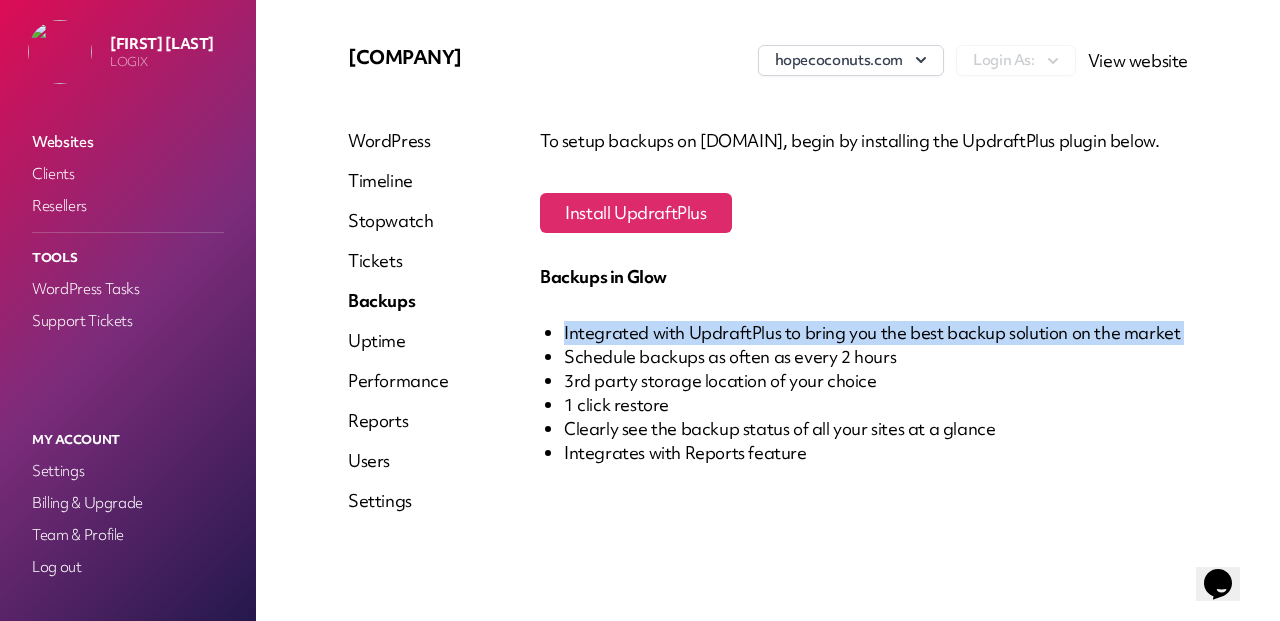 click on "Integrated with UpdraftPlus to bring you the best backup solution on the market" at bounding box center [876, 333] 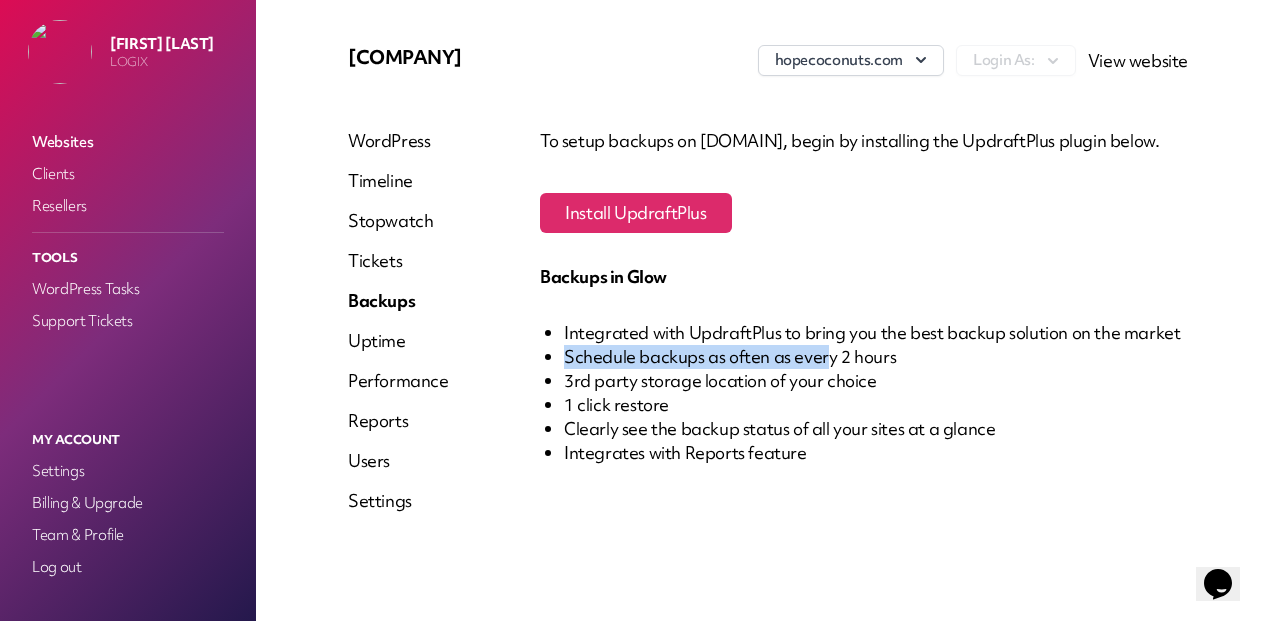 drag, startPoint x: 1176, startPoint y: 363, endPoint x: 820, endPoint y: 375, distance: 356.20218 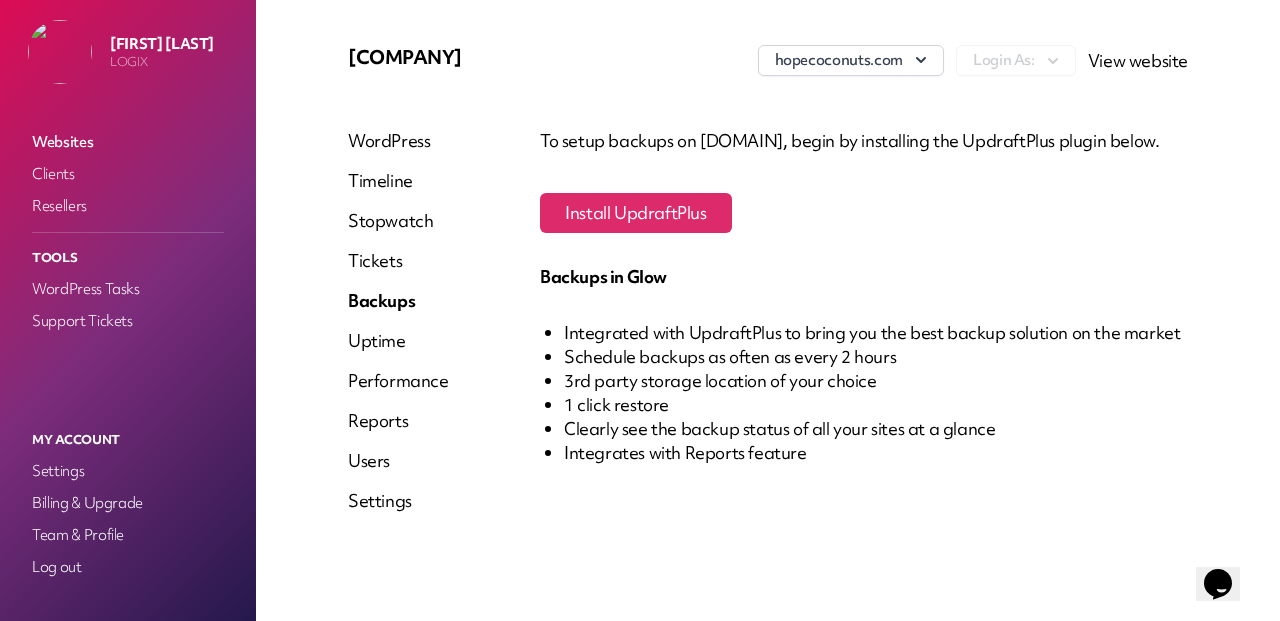 click on "Schedule backups as often as every 2 hours" at bounding box center (876, 357) 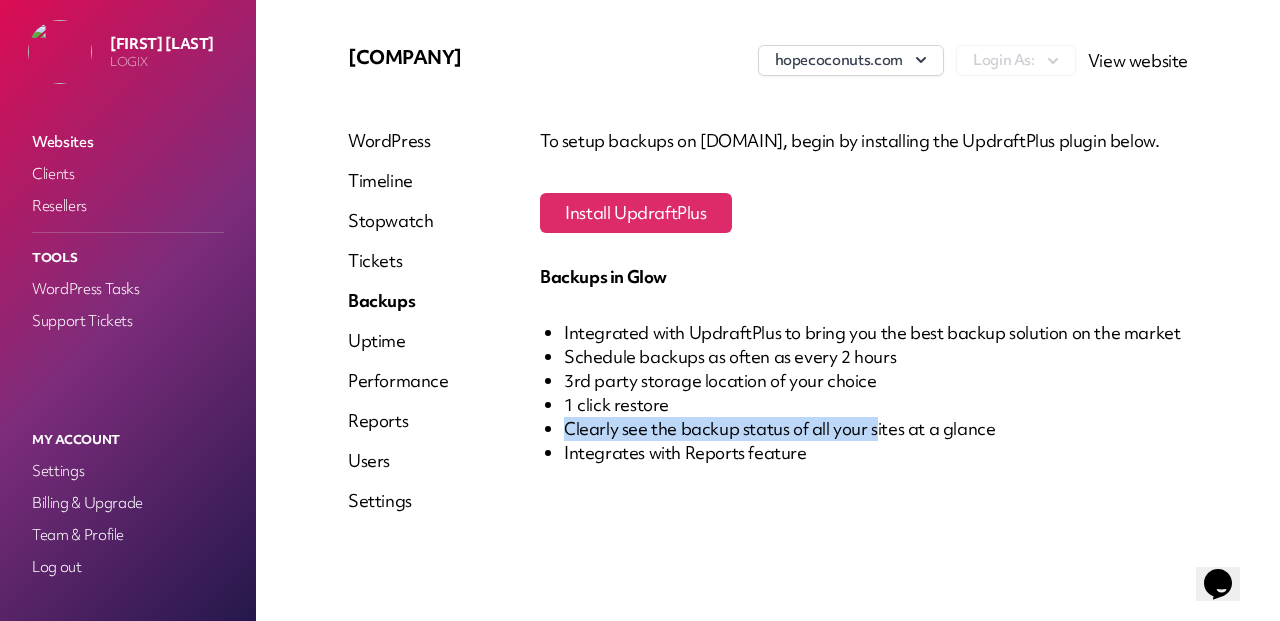 drag, startPoint x: 568, startPoint y: 453, endPoint x: 880, endPoint y: 455, distance: 312.0064 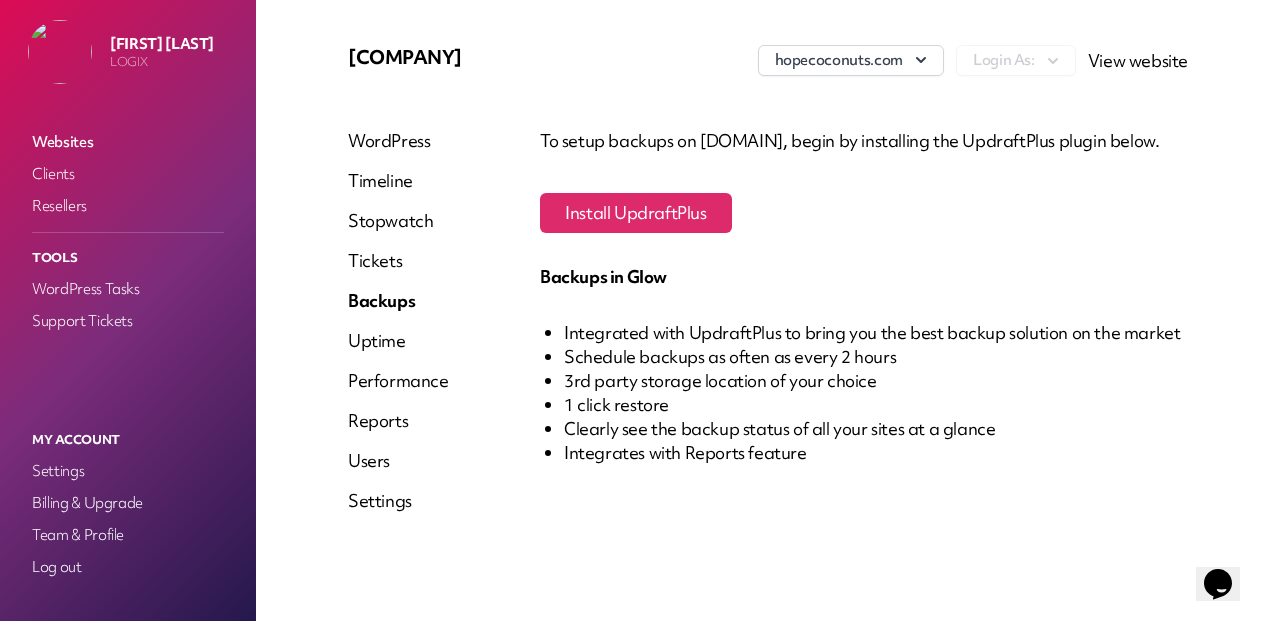 click on "Clearly see the backup status of all your sites at a glance" at bounding box center [876, 429] 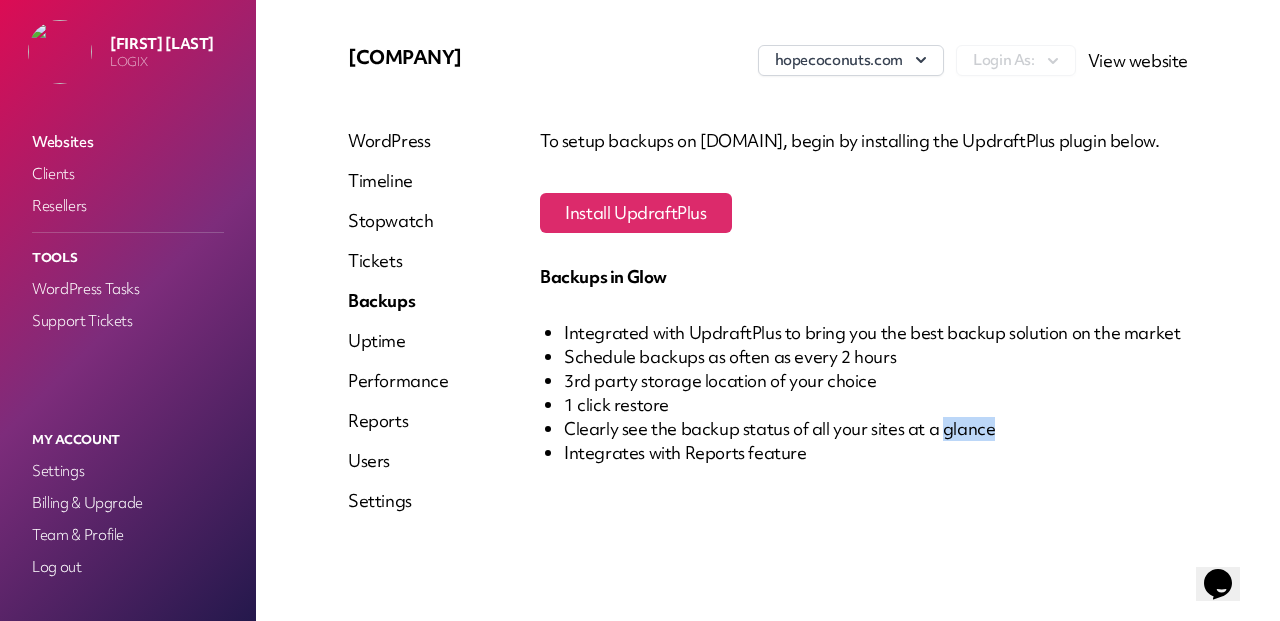 click on "Clearly see the backup status of all your sites at a glance" at bounding box center [876, 429] 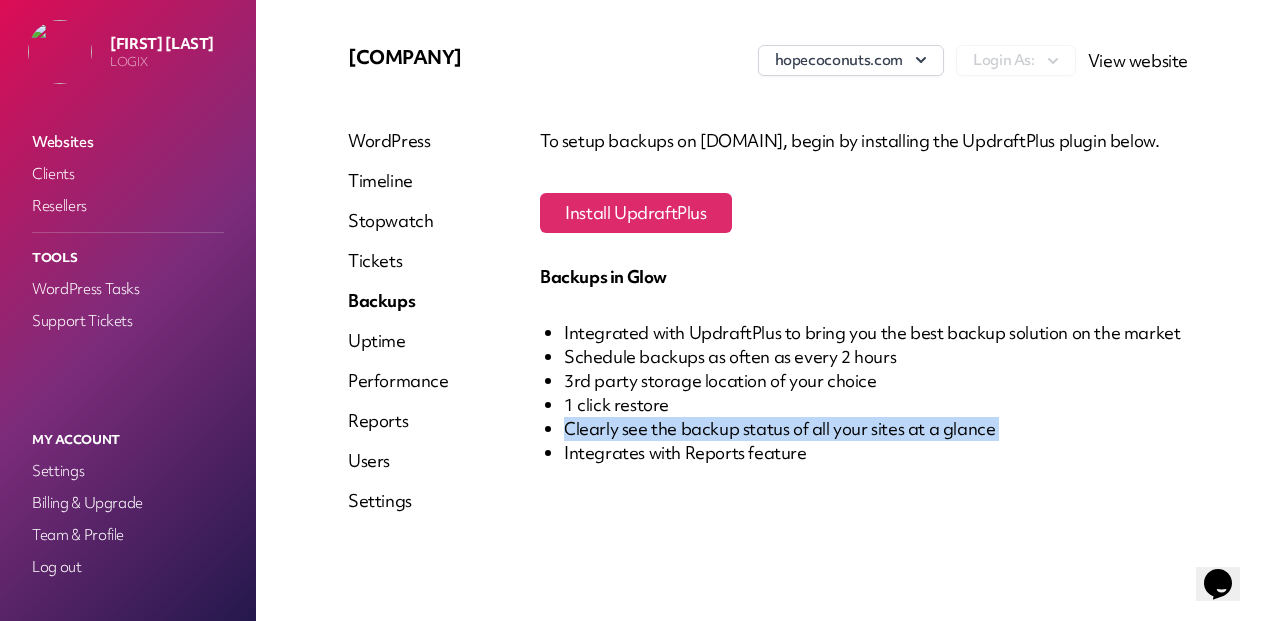 click on "Clearly see the backup status of all your sites at a glance" at bounding box center [876, 429] 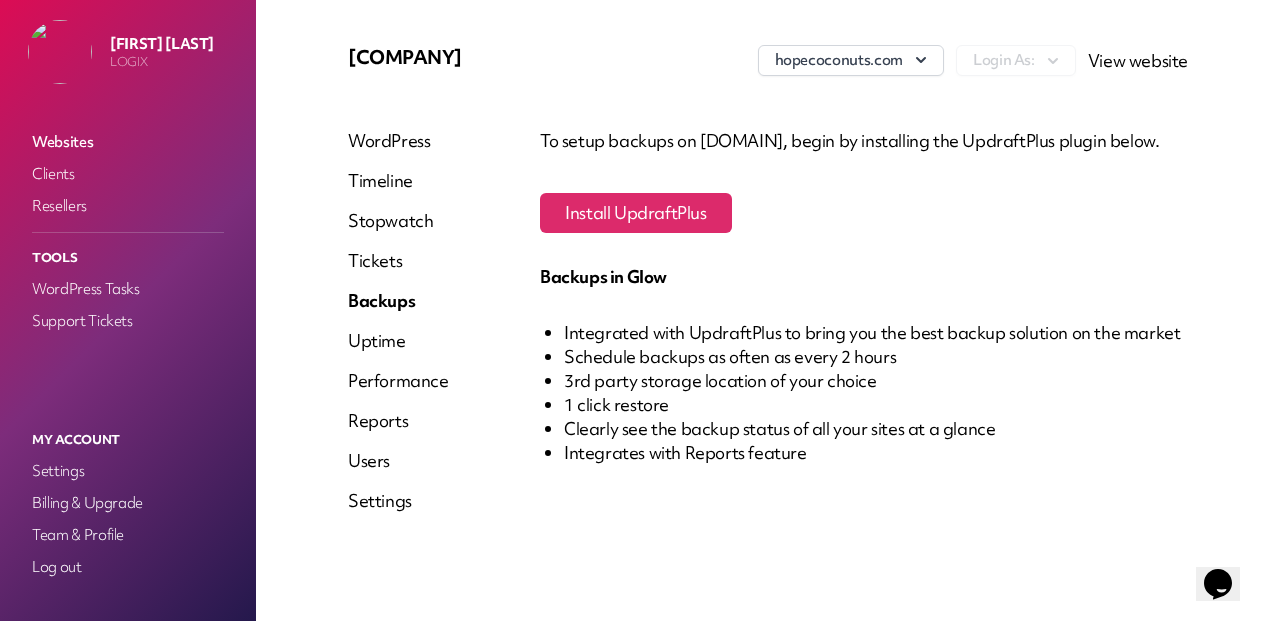 click on "Integrates with Reports feature" at bounding box center [876, 453] 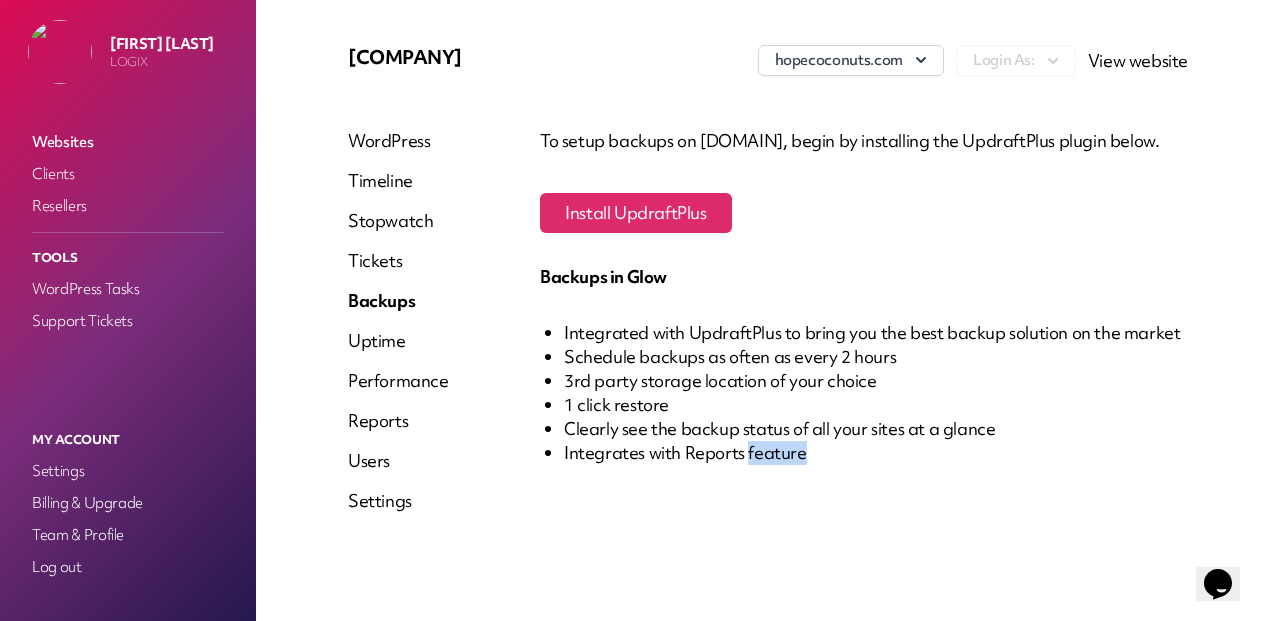click on "Integrates with Reports feature" at bounding box center (876, 453) 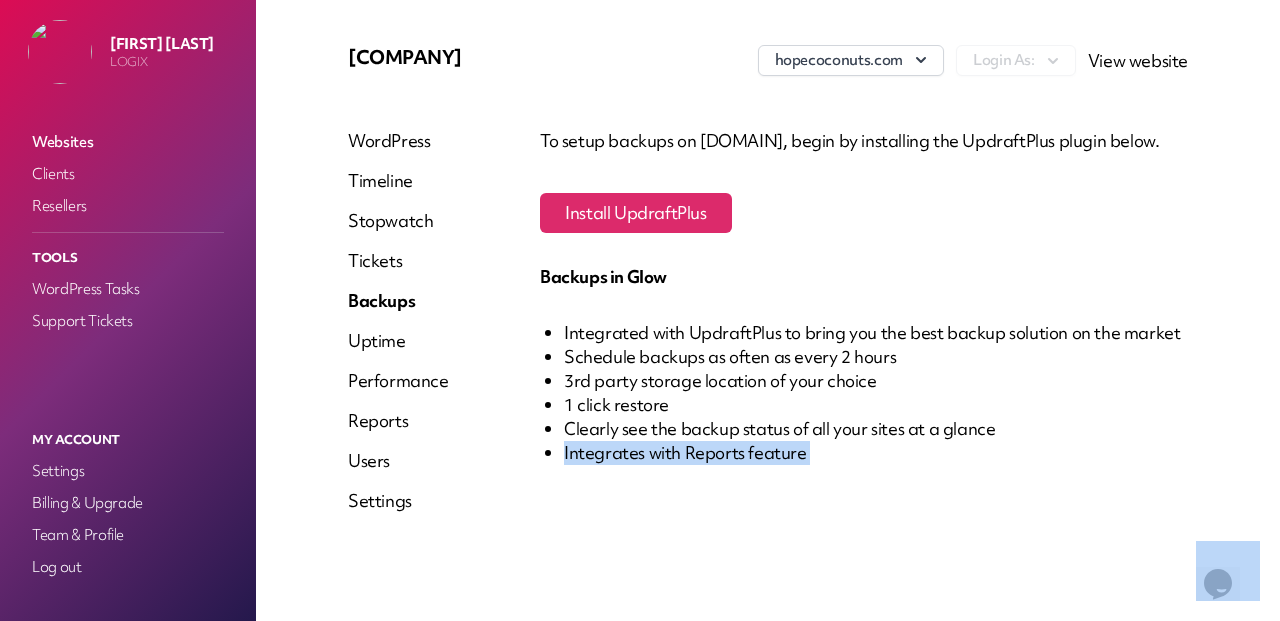 click on "Integrates with Reports feature" at bounding box center [876, 453] 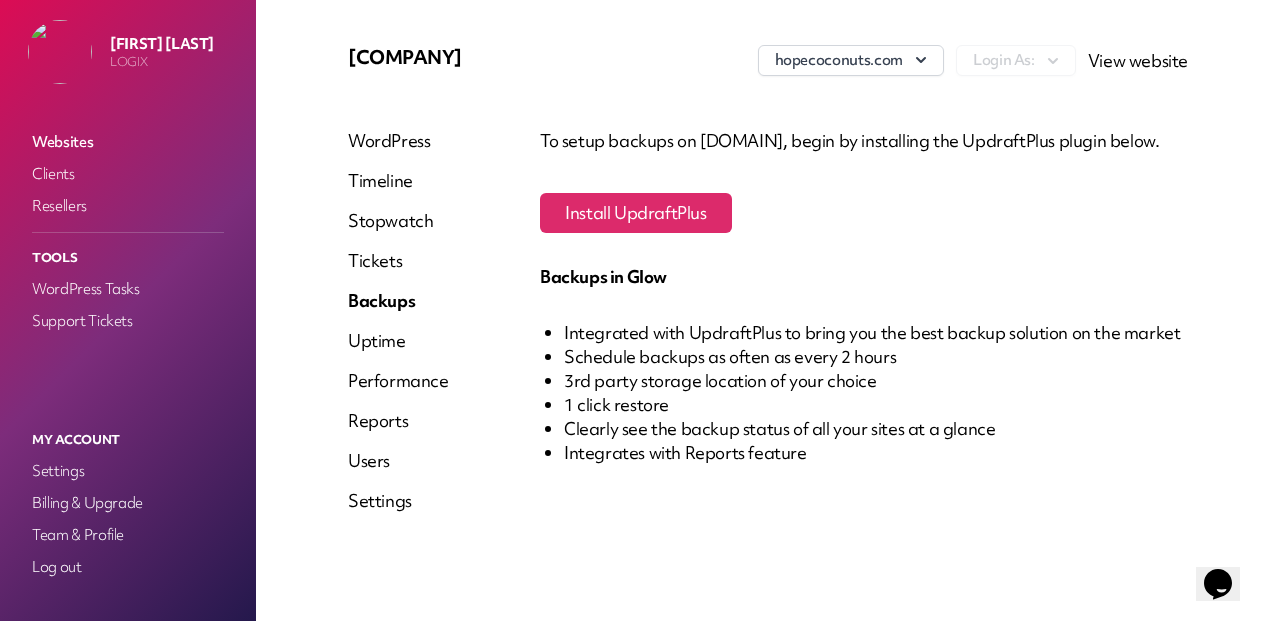 click on "Clearly see the backup status of all your sites at a glance" at bounding box center (876, 429) 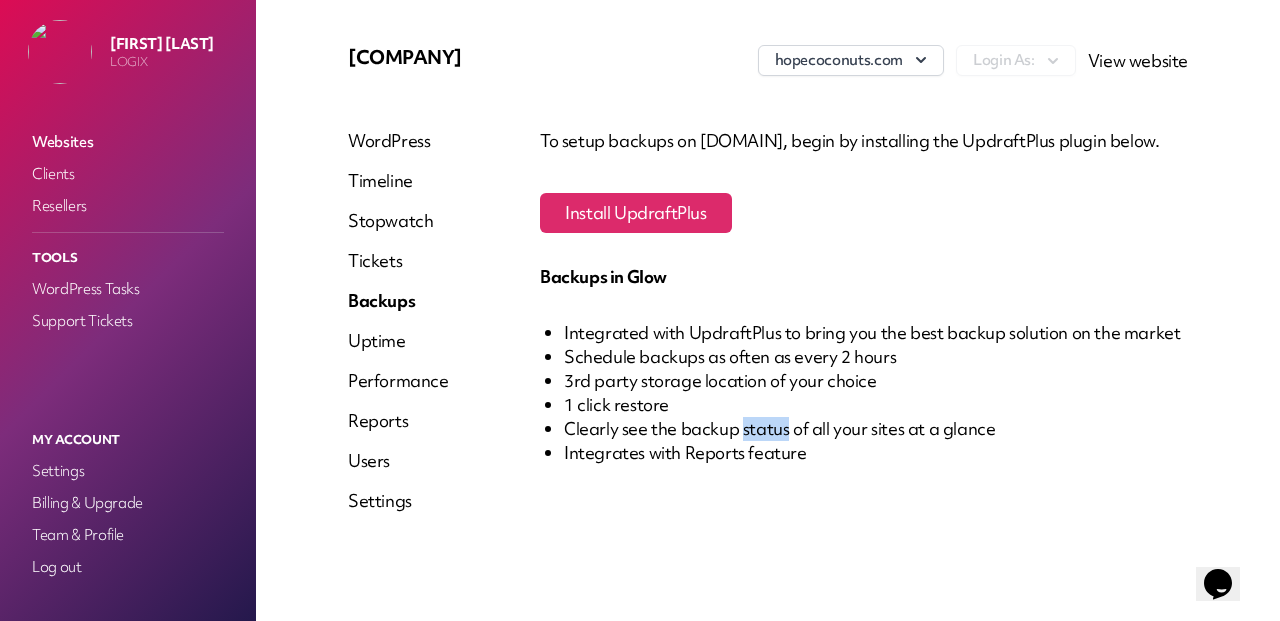 click on "Clearly see the backup status of all your sites at a glance" at bounding box center [876, 429] 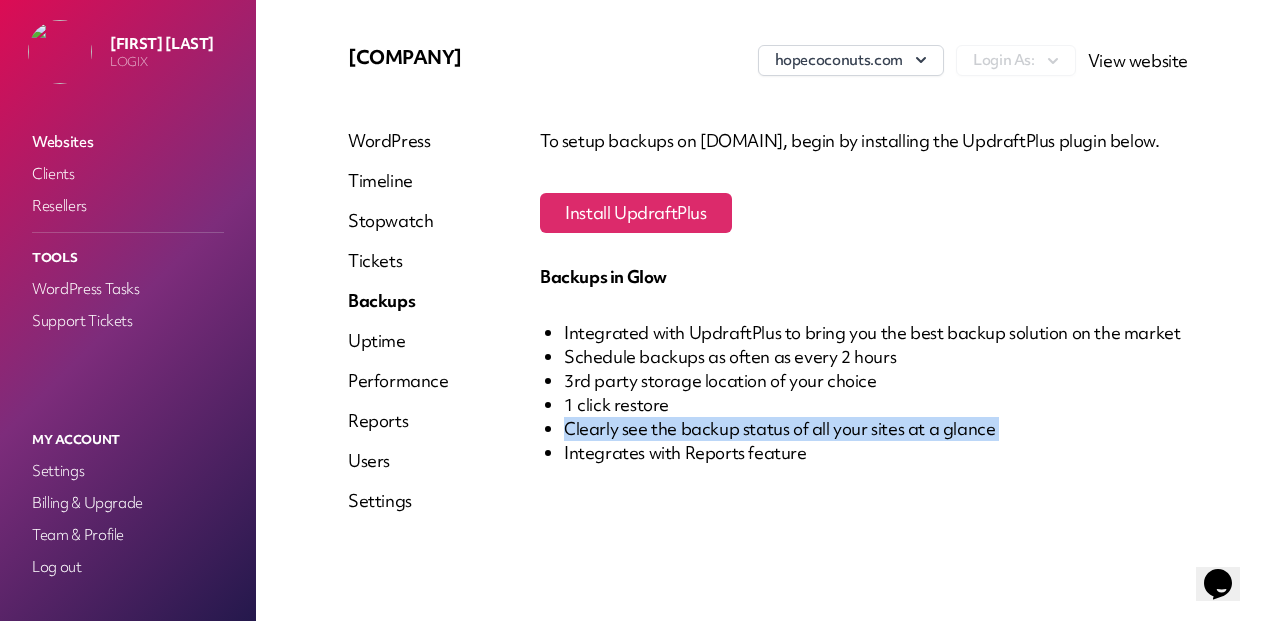 click on "Clearly see the backup status of all your sites at a glance" at bounding box center [876, 429] 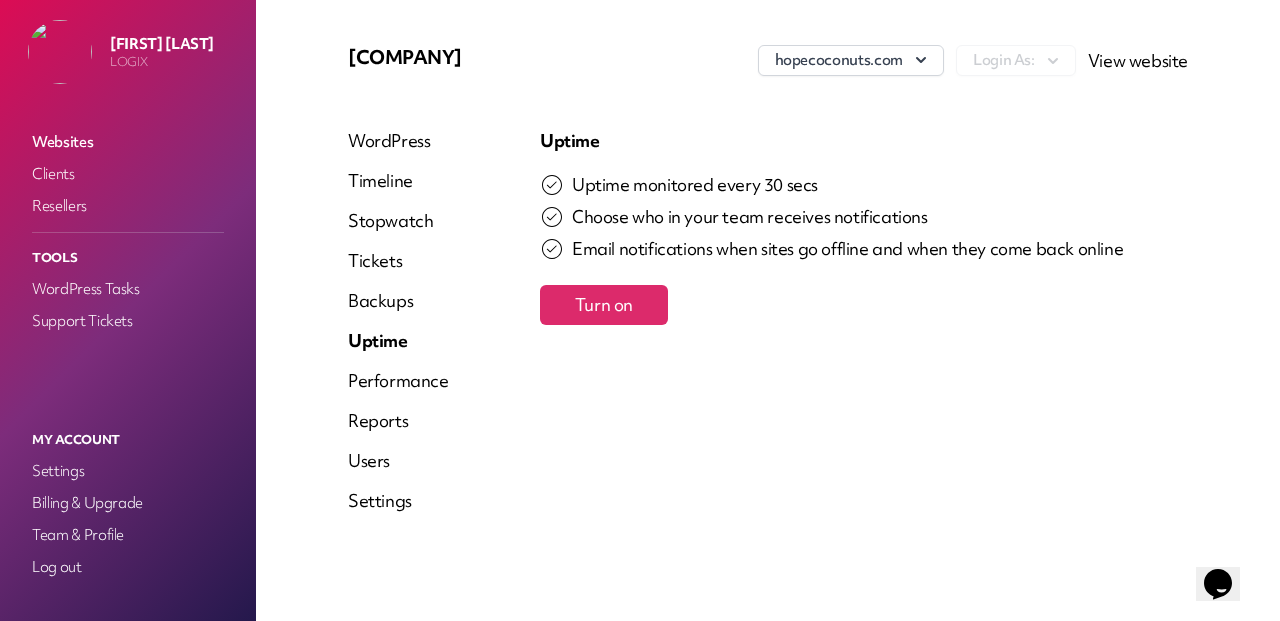 click on "Turn on" at bounding box center [604, 304] 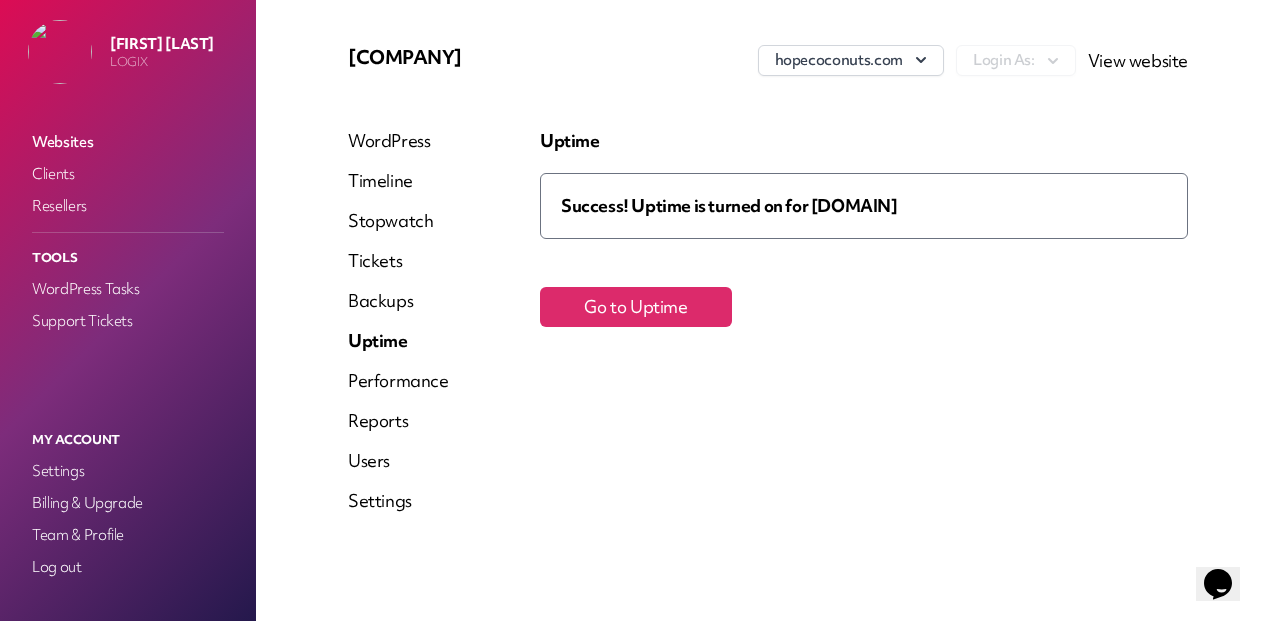 click on "Go to Uptime" at bounding box center (636, 307) 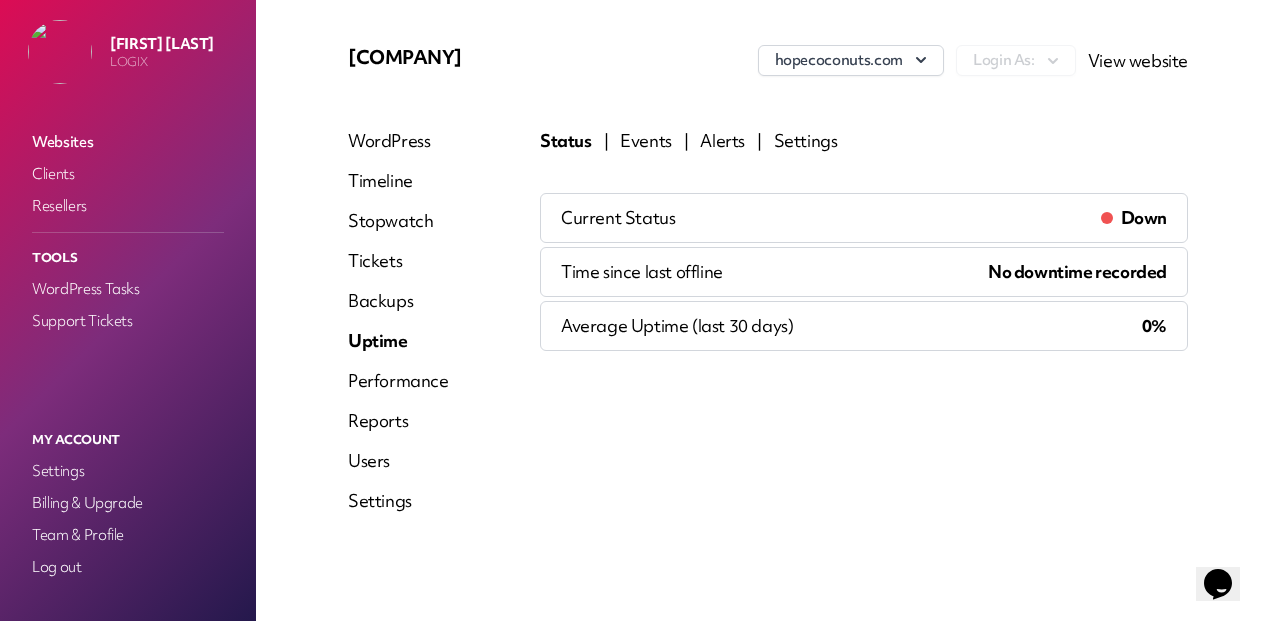 click on "Performance" at bounding box center (398, 381) 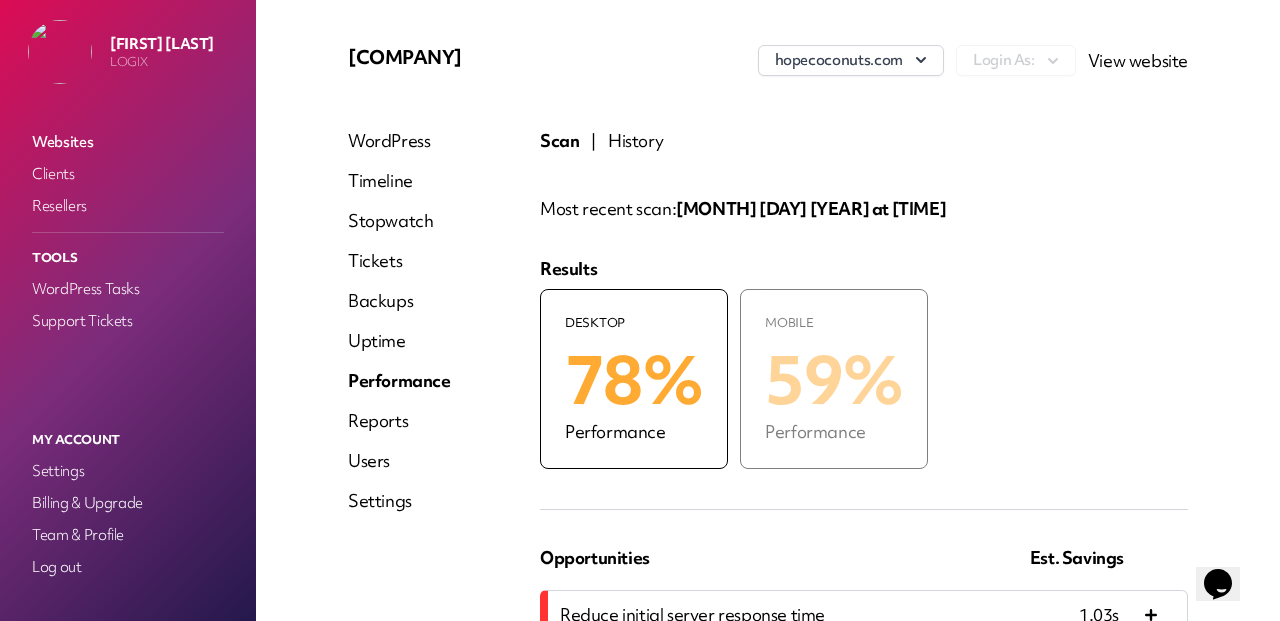 click on "Reports" at bounding box center [399, 421] 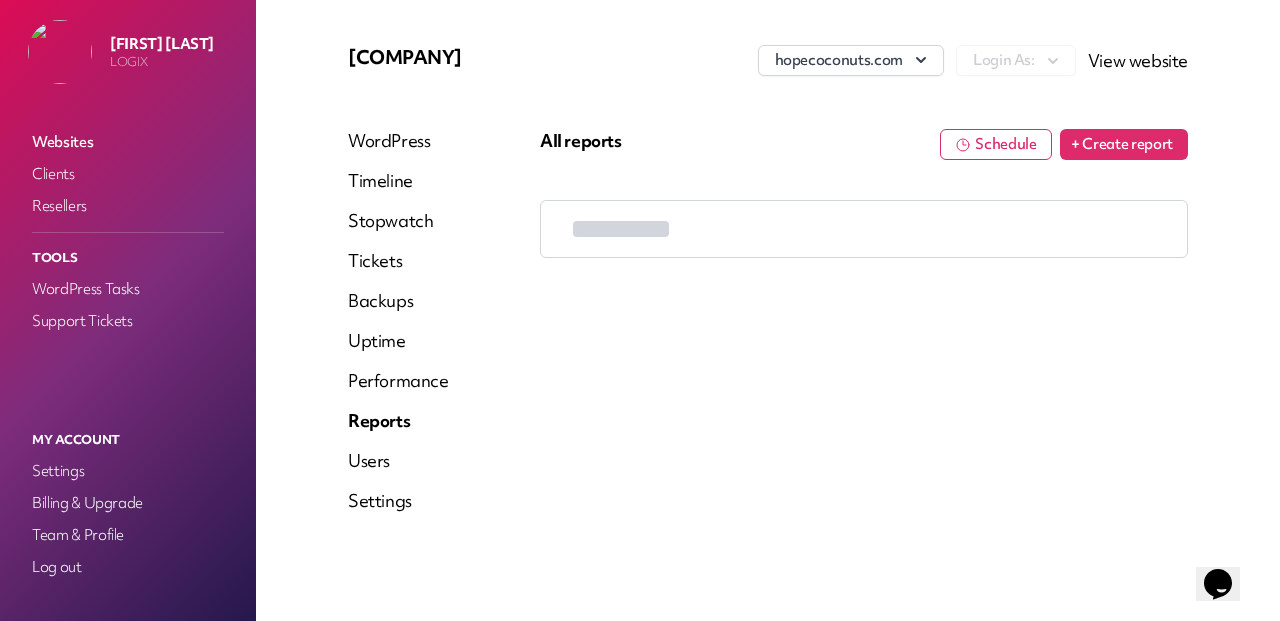 click on "+ Create report" at bounding box center [1124, 144] 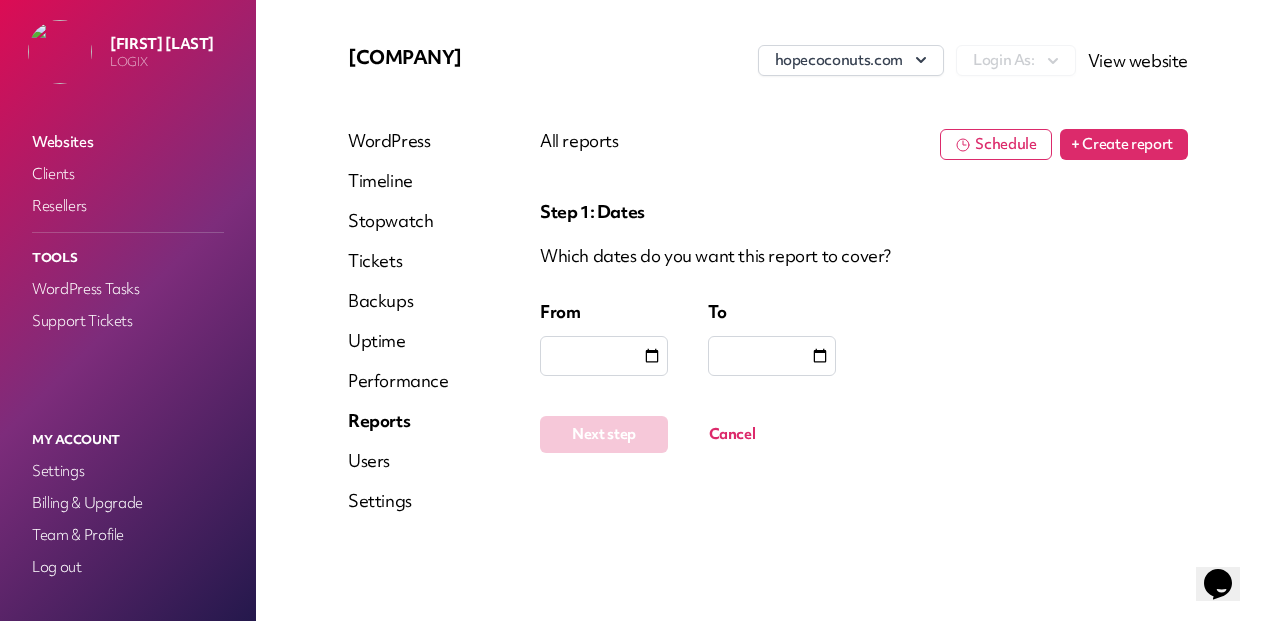 click at bounding box center (604, 356) 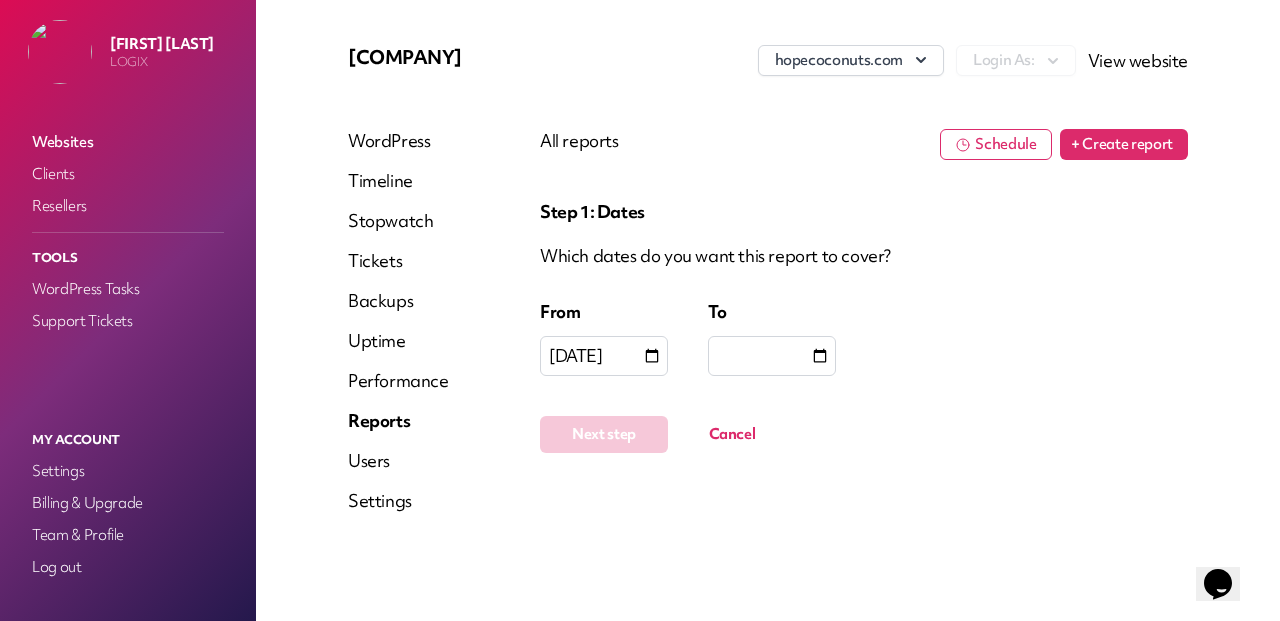 click at bounding box center (772, 356) 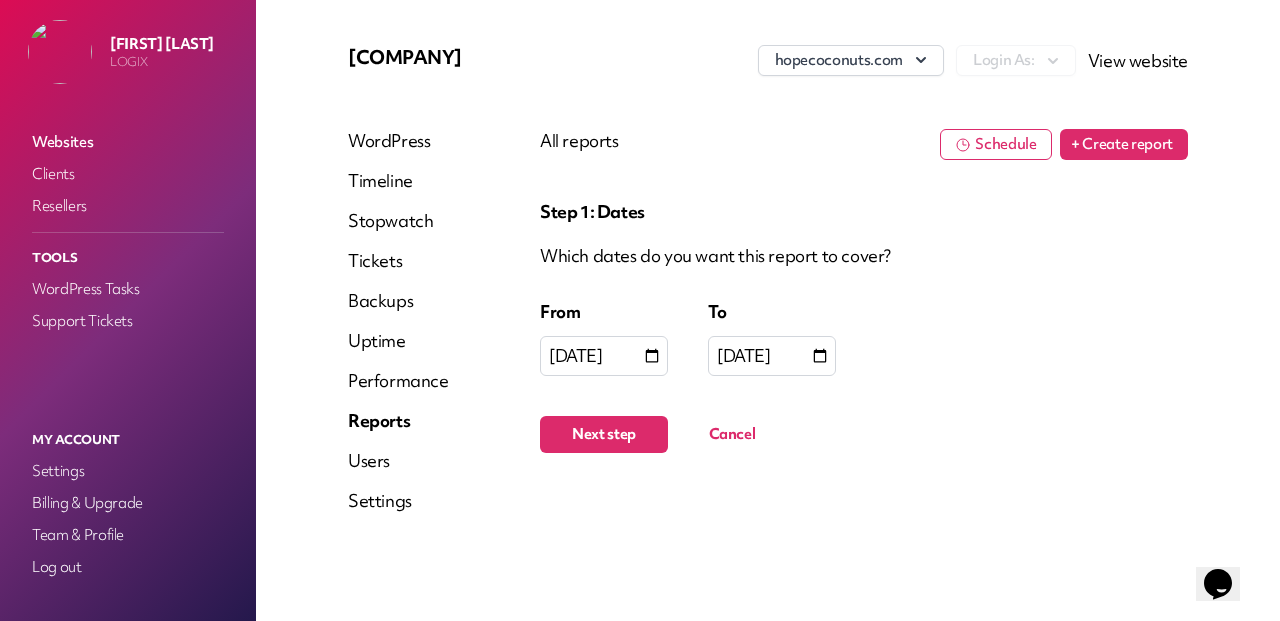 click on "Next step" at bounding box center [604, 434] 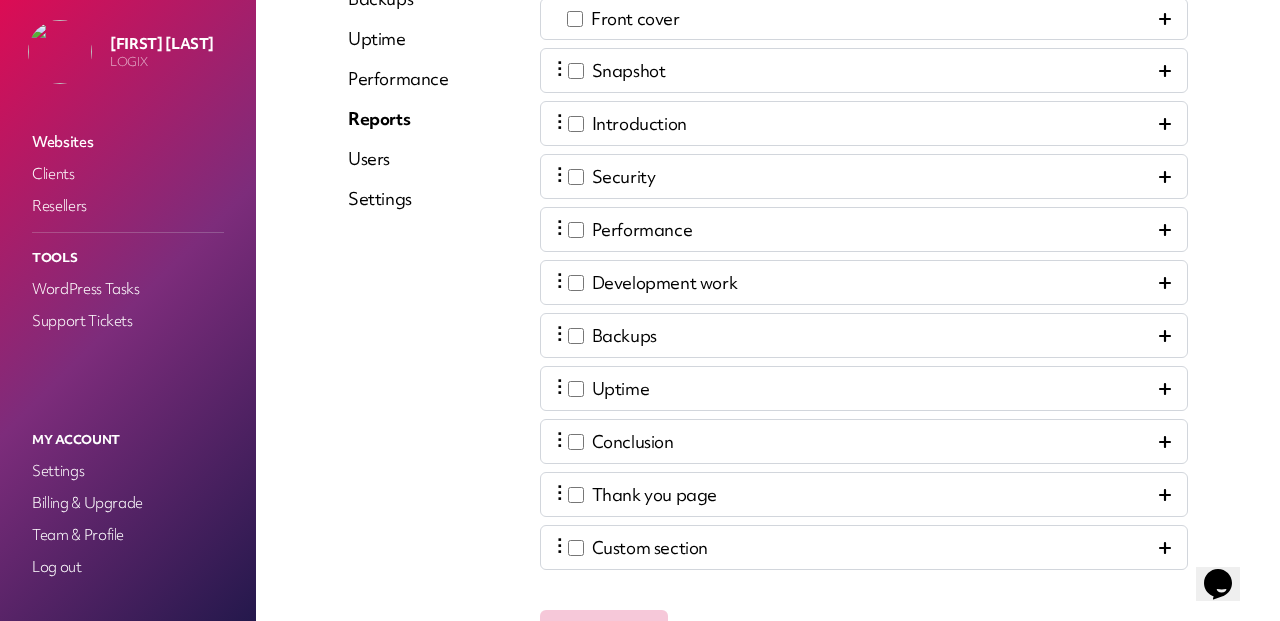 scroll, scrollTop: 251, scrollLeft: 0, axis: vertical 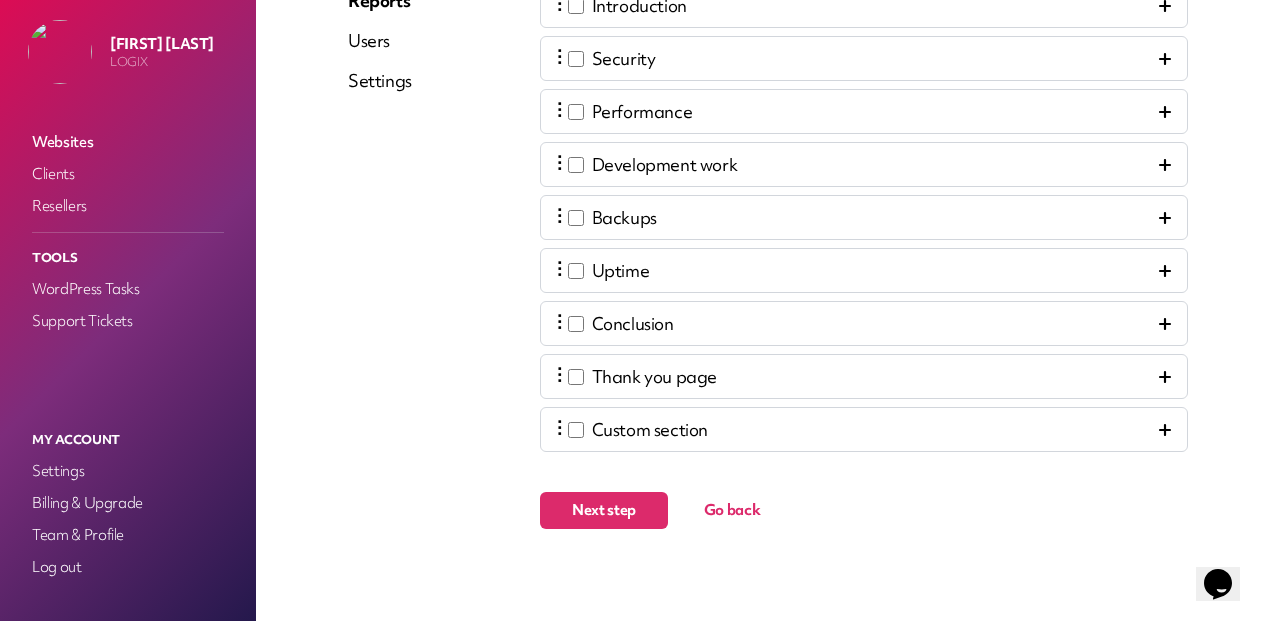 click on "Next step" at bounding box center (604, 510) 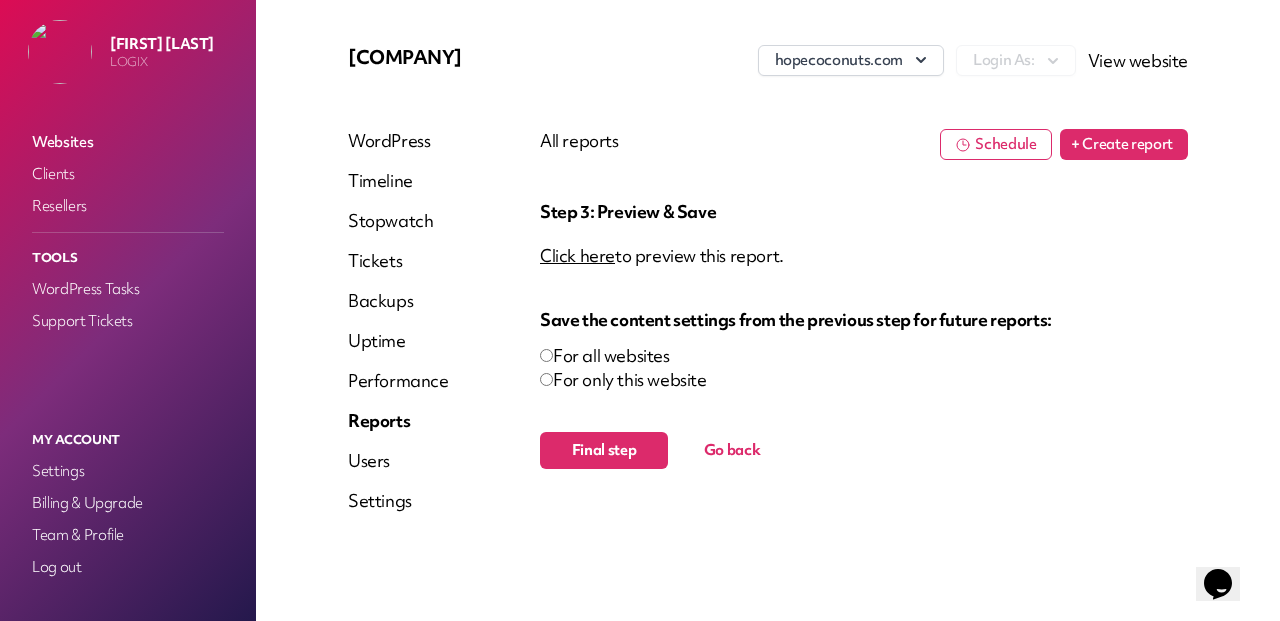 scroll, scrollTop: 47, scrollLeft: 0, axis: vertical 